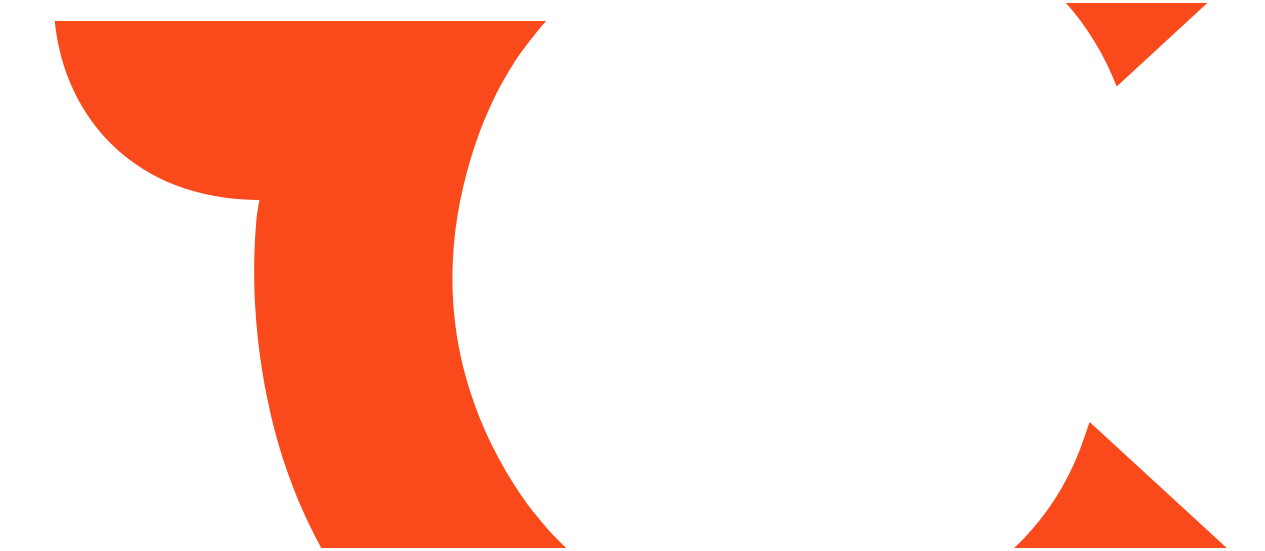 scroll, scrollTop: 0, scrollLeft: 0, axis: both 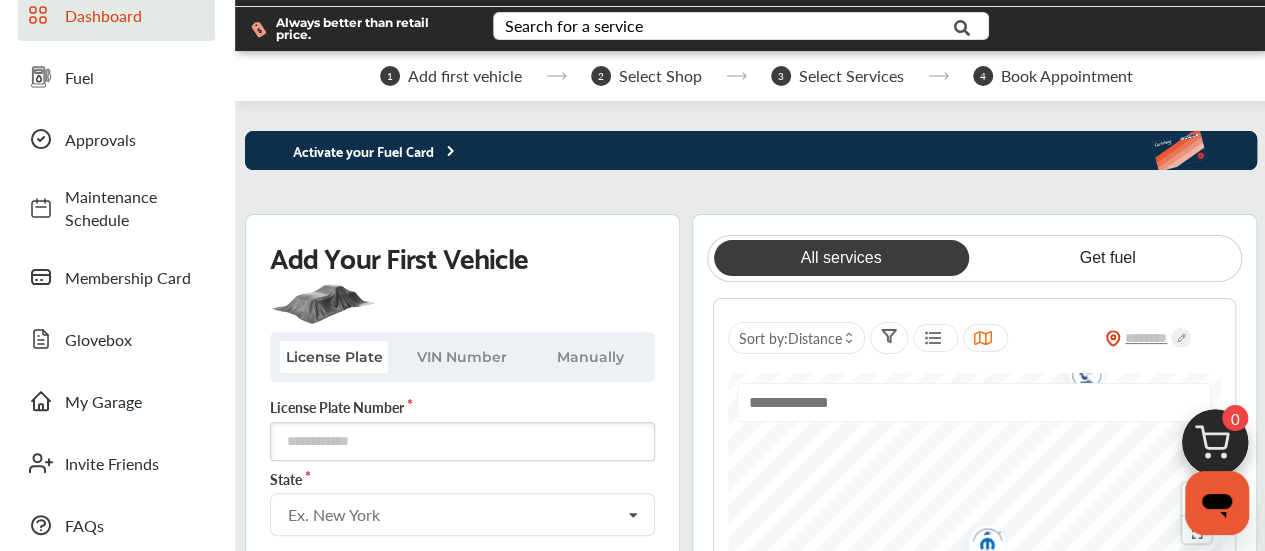 click on "My Account
Dashboard
Approvals
Maintenance Schedule
Membership Card
Fuel
Glovebox
My Garage
Invite Friends
FAQs Sign Out Close Menu Open Menu MENU
Dashboard
Fuel
Approvals
Maintenance Schedule
Membership Card
Glovebox
My Garage
Invite Friends
FAQs No shop selected No shop selected Find a shop [FIRST] [LAST] Basic   Account Upgrade Account My Account Membership Card Sign Out Always better than retail price. Search for a service Search for... All Common Services Maintenance Schedules 0 My Cart
You haven't added any services for your car yet...  Save up to 10% Today! Add Services Continue to checkout 1 Add first vehicle 2 Select Shop 3 Select Services 4 Book Appointment Activate your Fuel Card
Add Your First Vehicle License Plate VIN Number Manually [STATE]" at bounding box center [632, 191] 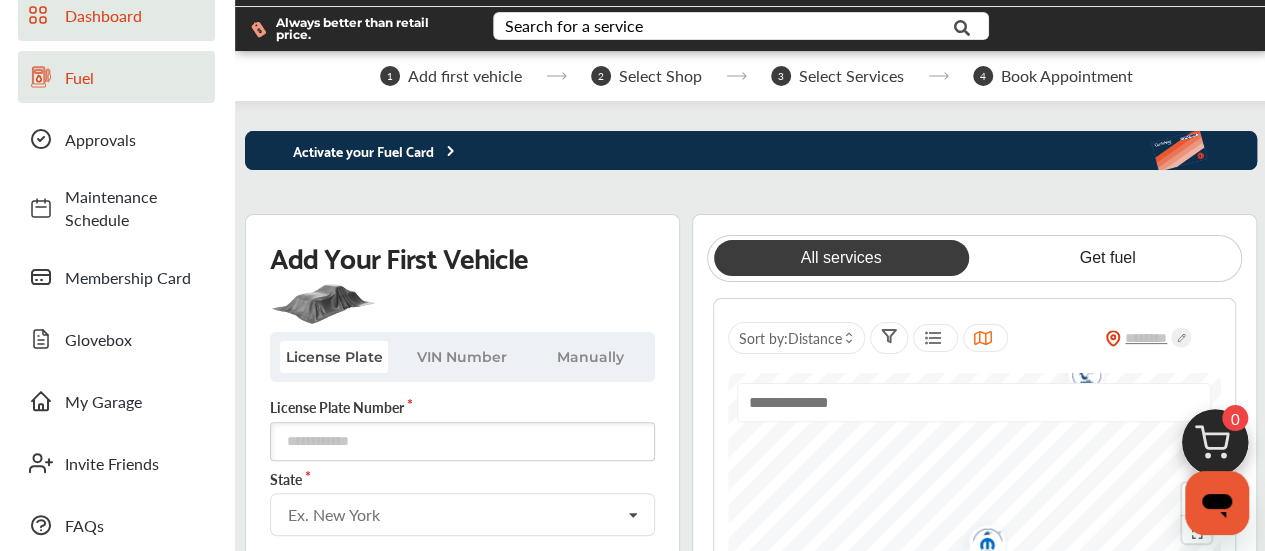 click on "Fuel" at bounding box center [135, 77] 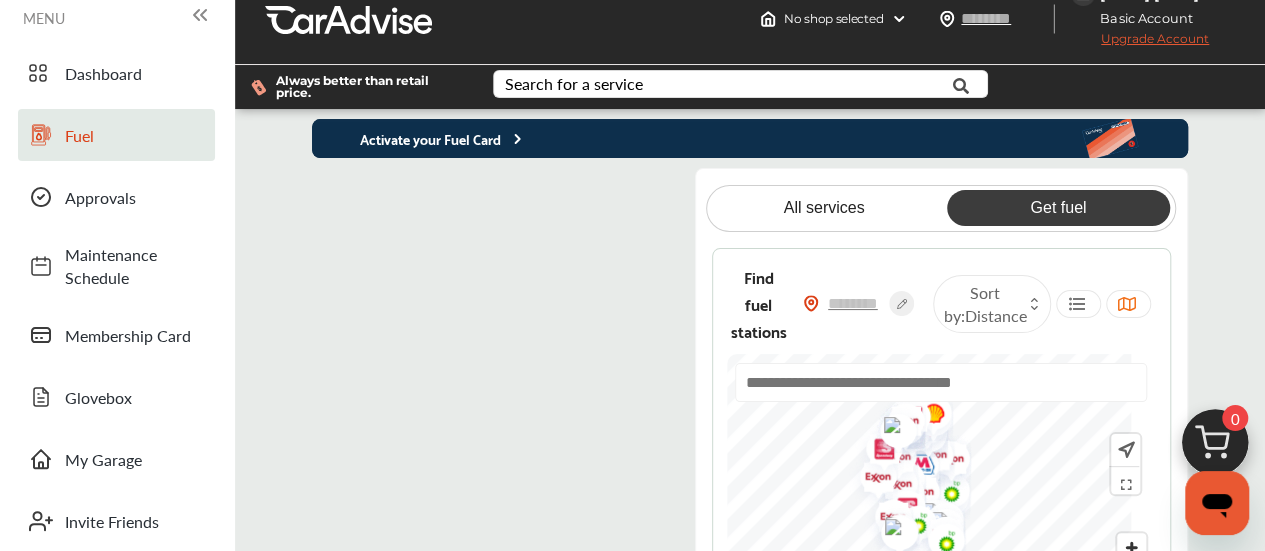 scroll, scrollTop: 0, scrollLeft: 0, axis: both 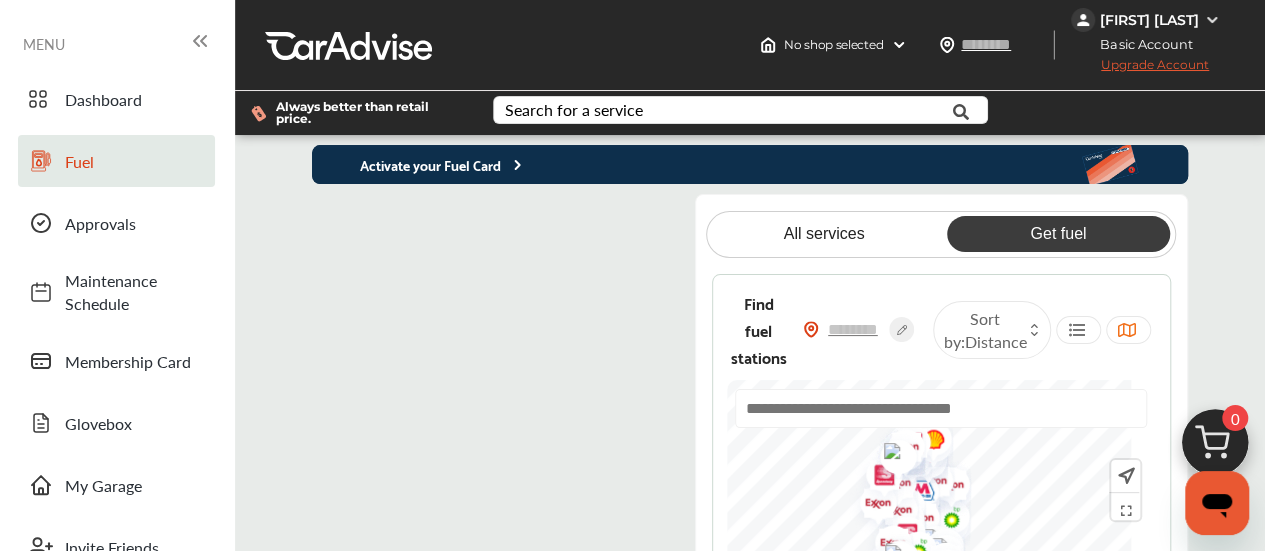 click at bounding box center [1212, 20] 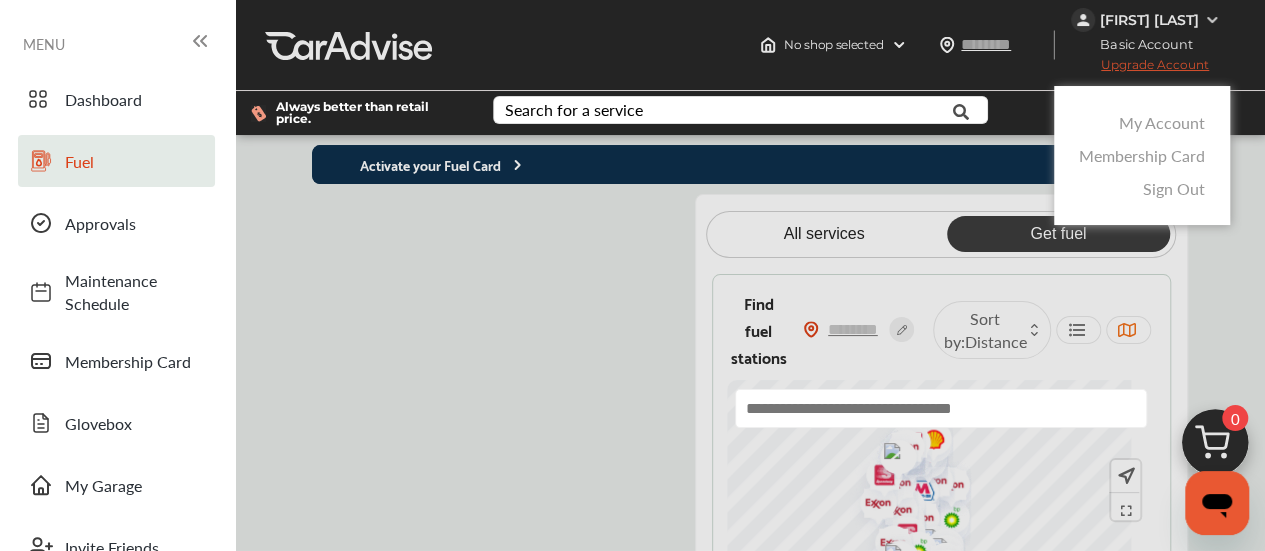click on "My Account" at bounding box center [1162, 122] 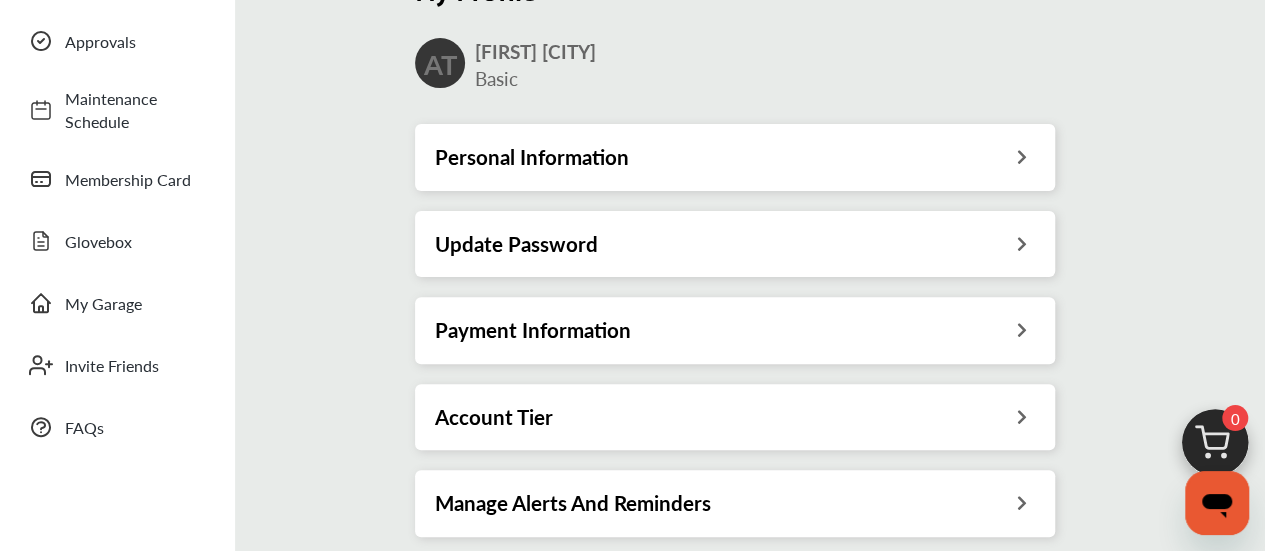scroll, scrollTop: 172, scrollLeft: 0, axis: vertical 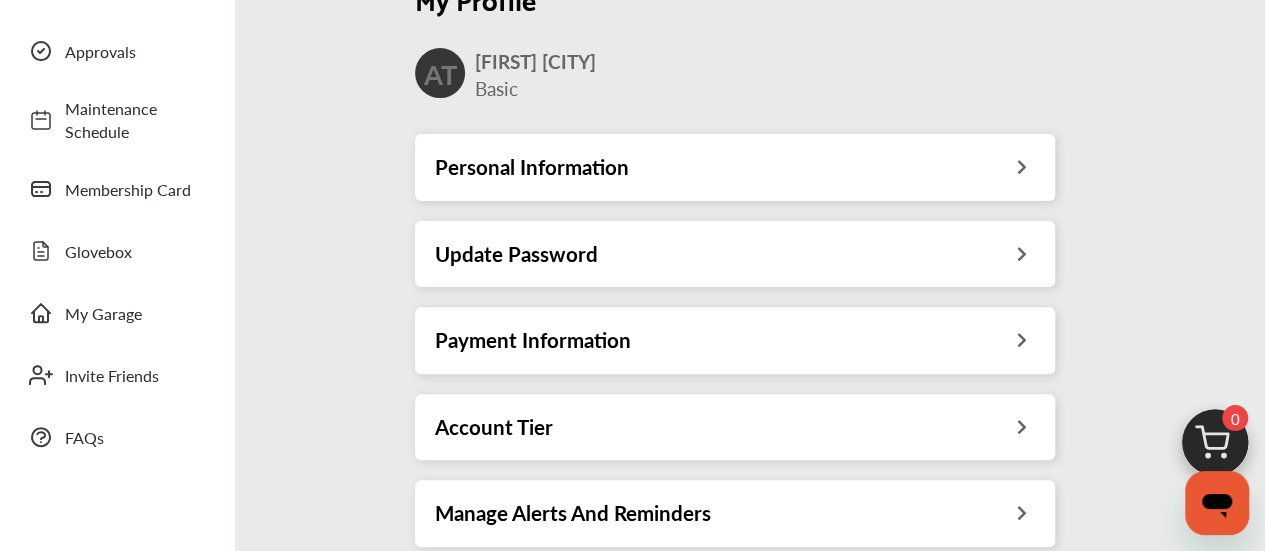 click at bounding box center (1021, 164) 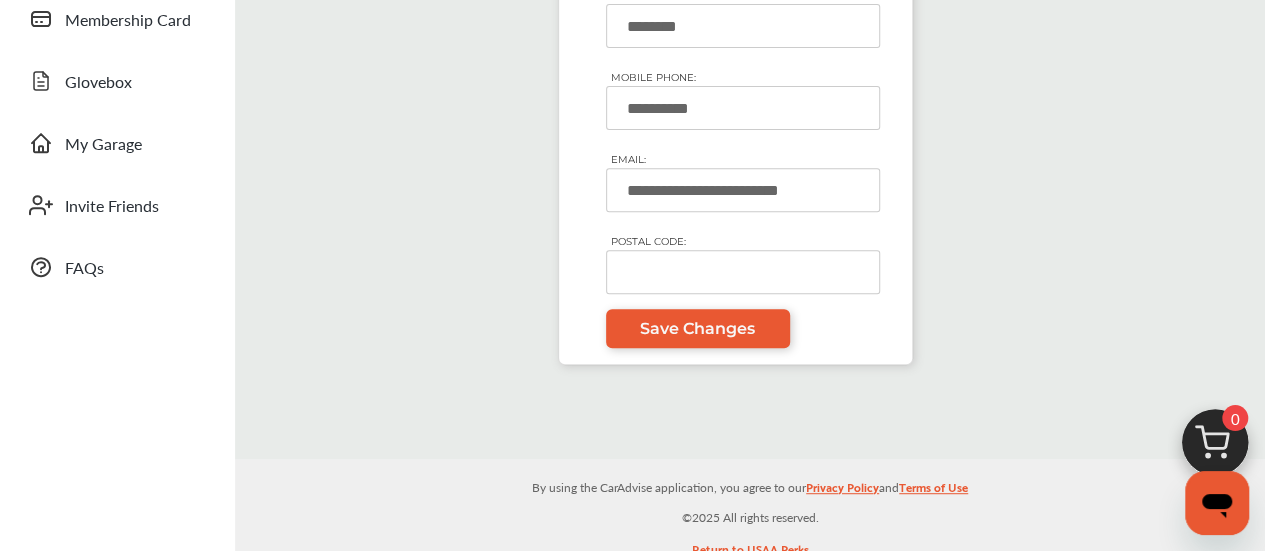 scroll, scrollTop: 372, scrollLeft: 0, axis: vertical 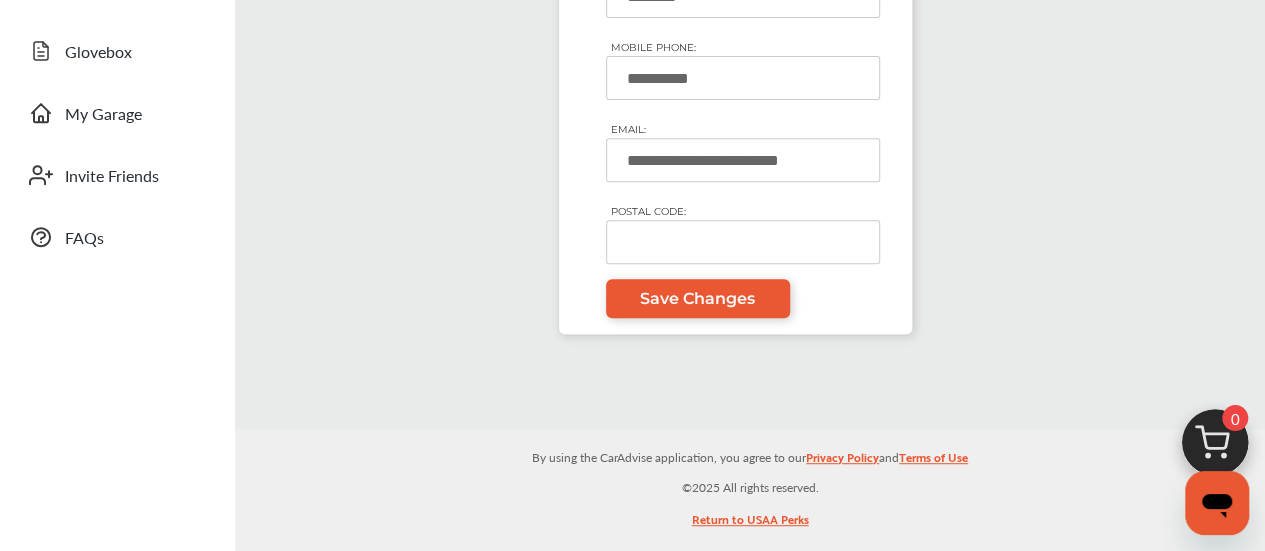 click on "POSTAL CODE:" at bounding box center [743, 242] 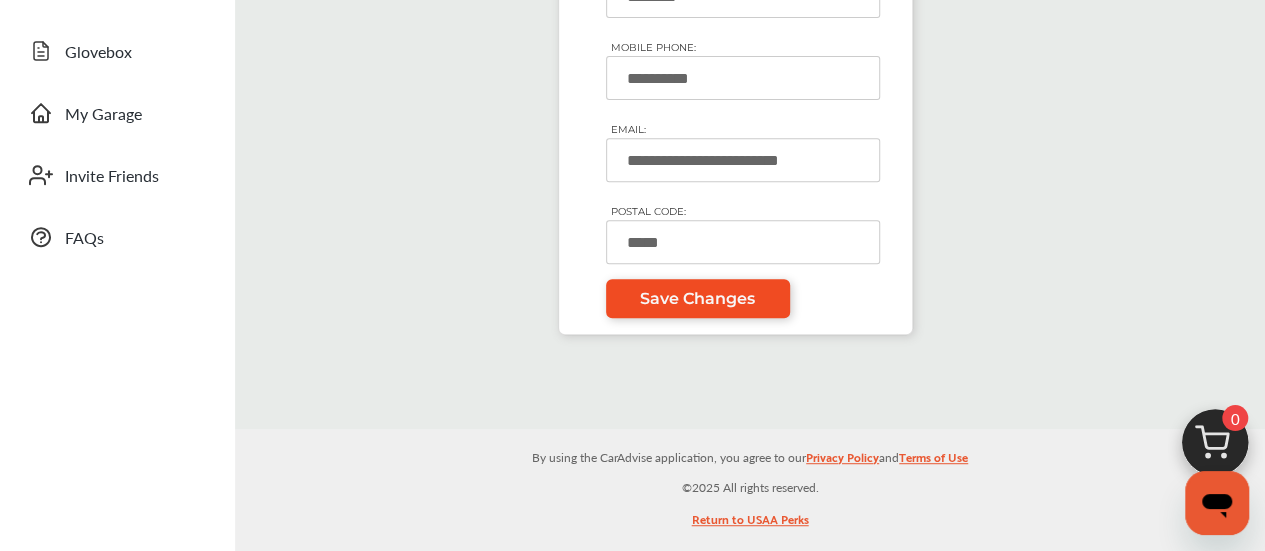 click on "Save Changes" at bounding box center (697, 298) 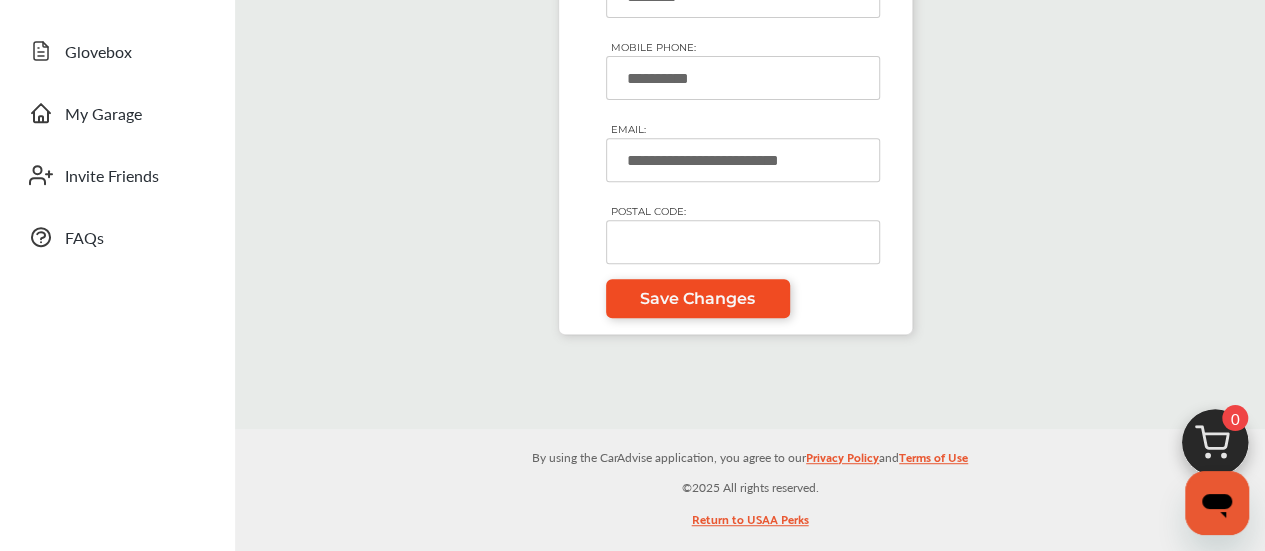 type on "*****" 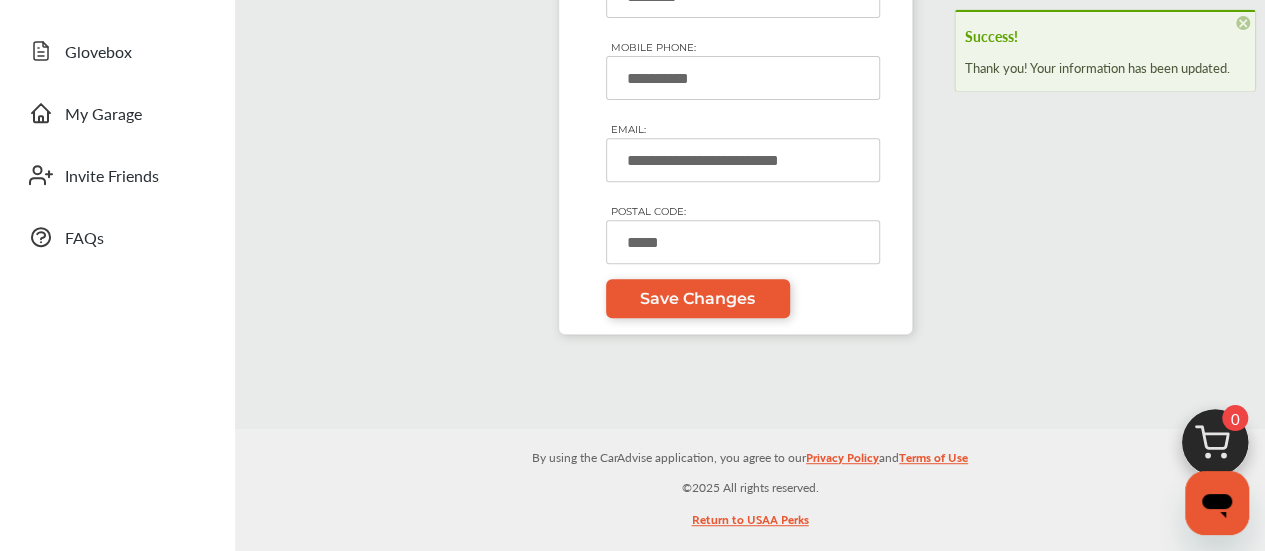click on "×" at bounding box center [1243, 23] 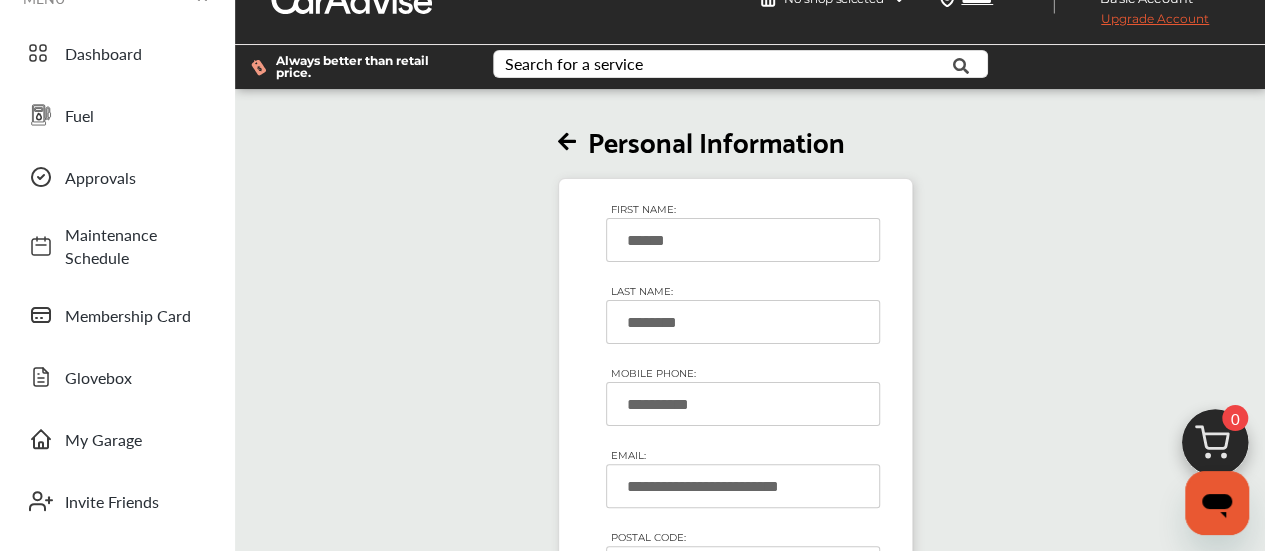 scroll, scrollTop: 0, scrollLeft: 0, axis: both 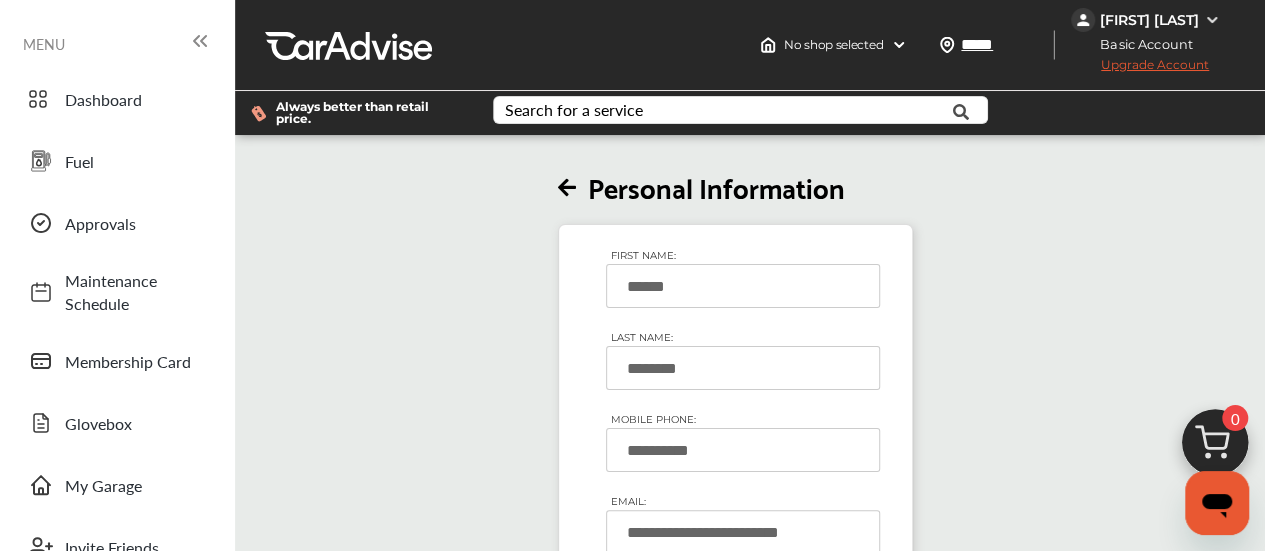 drag, startPoint x: 1121, startPoint y: 243, endPoint x: 1122, endPoint y: 188, distance: 55.00909 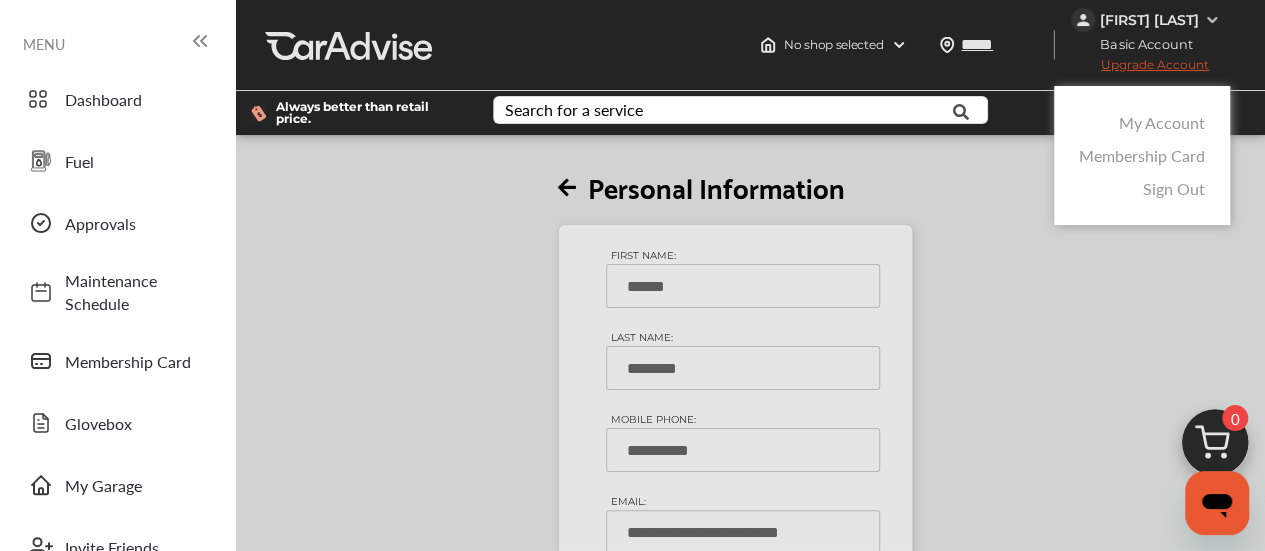 click on "My Account" at bounding box center (1162, 122) 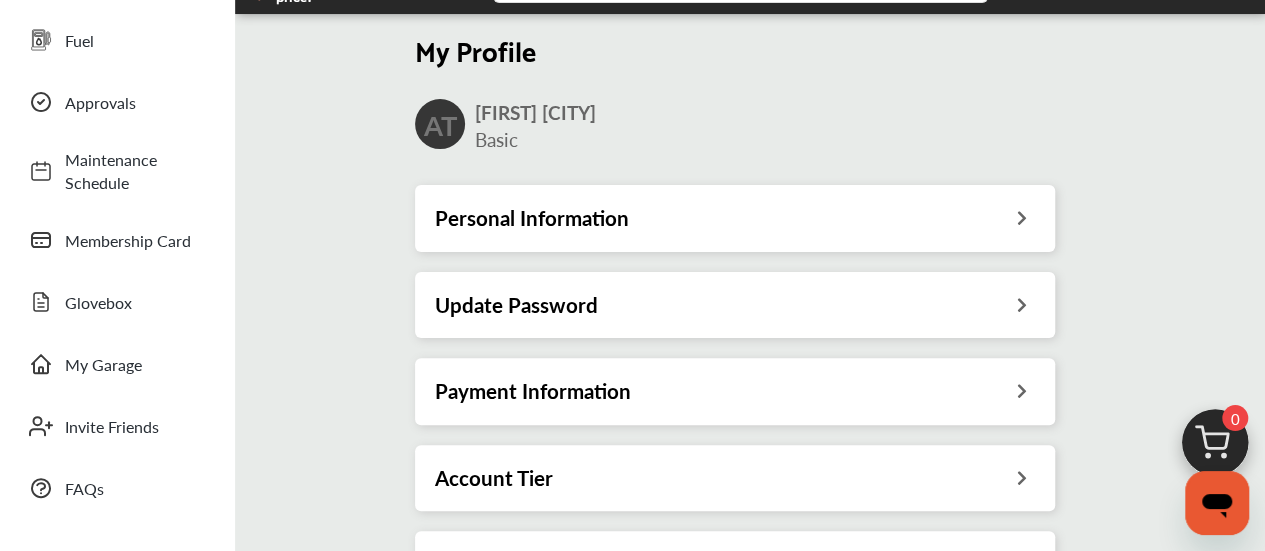 scroll, scrollTop: 0, scrollLeft: 0, axis: both 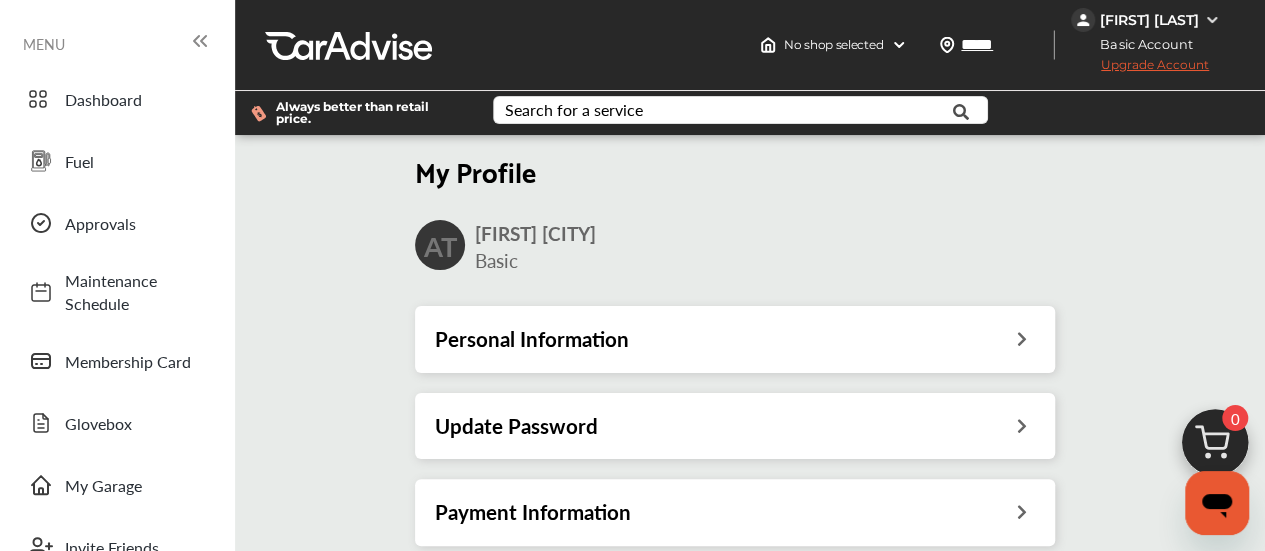 click on "[FIRST] [LAST]" at bounding box center (1149, 20) 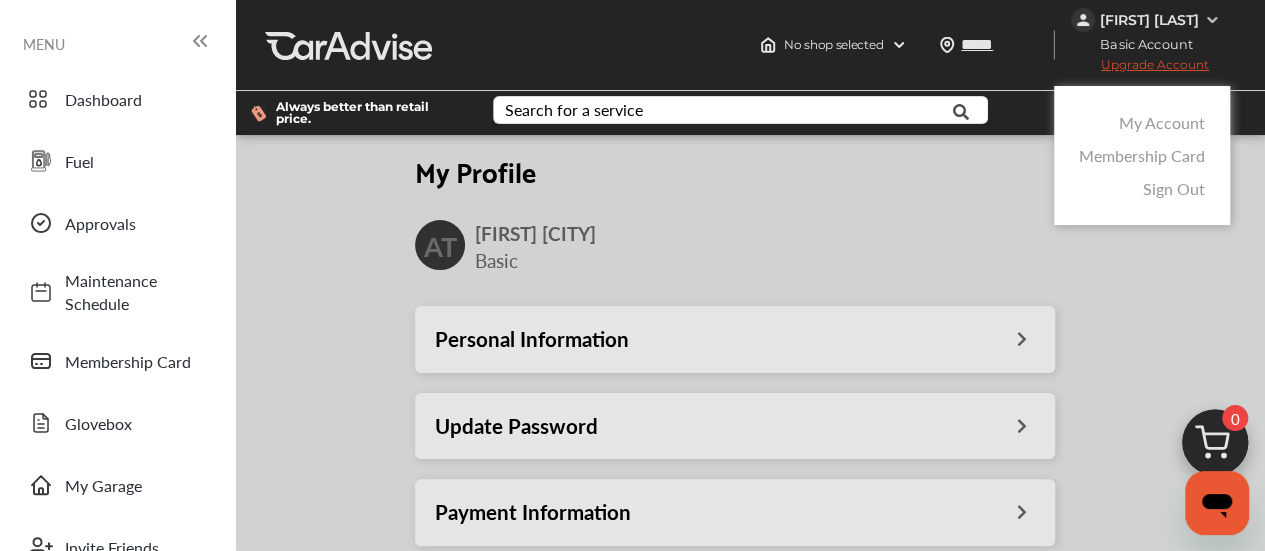 click on "My Account" at bounding box center (1162, 122) 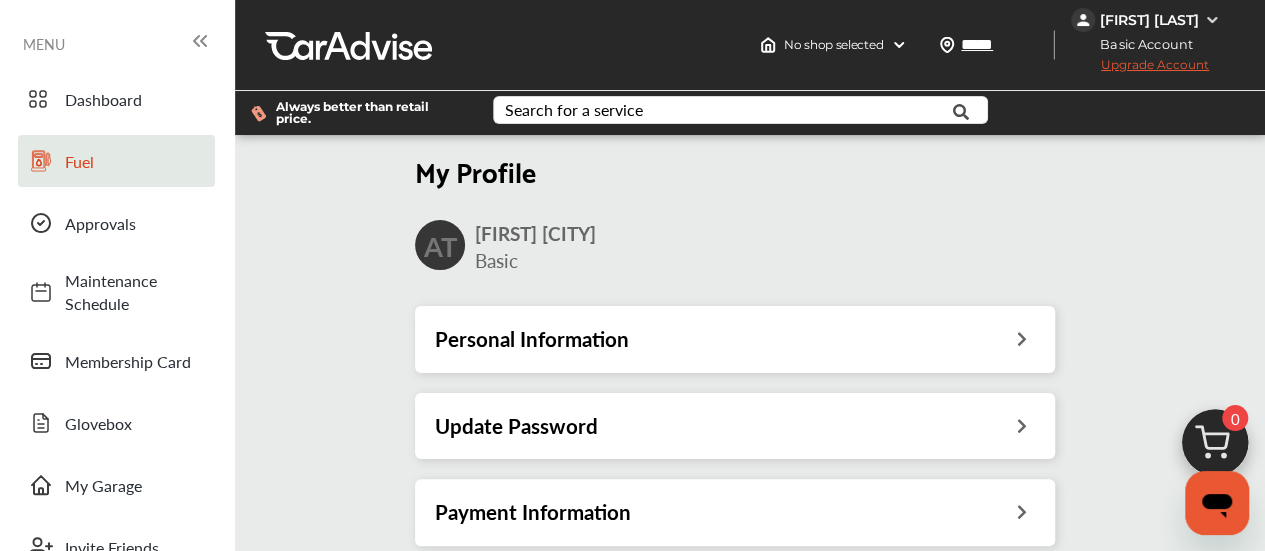click on "Fuel" at bounding box center [135, 161] 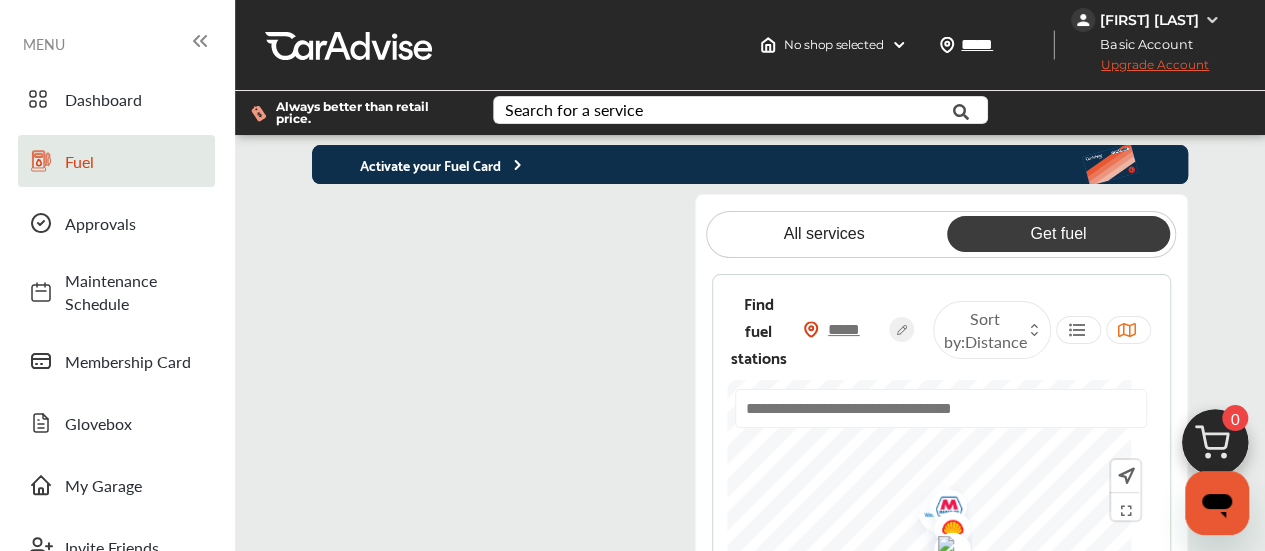 click on "Get fuel" at bounding box center [1058, 234] 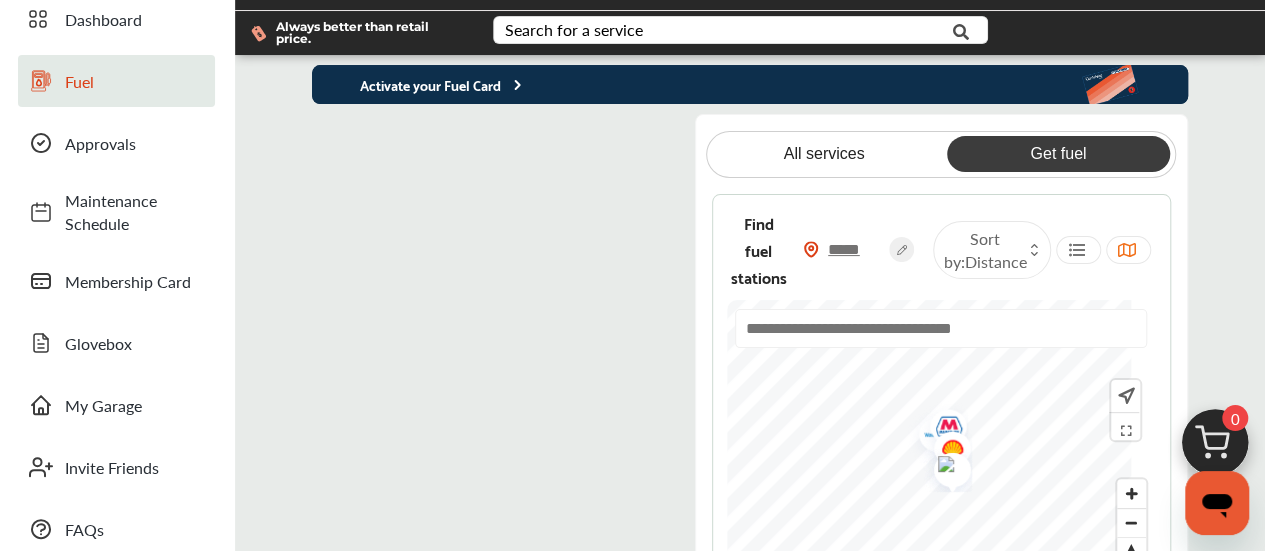 scroll, scrollTop: 76, scrollLeft: 0, axis: vertical 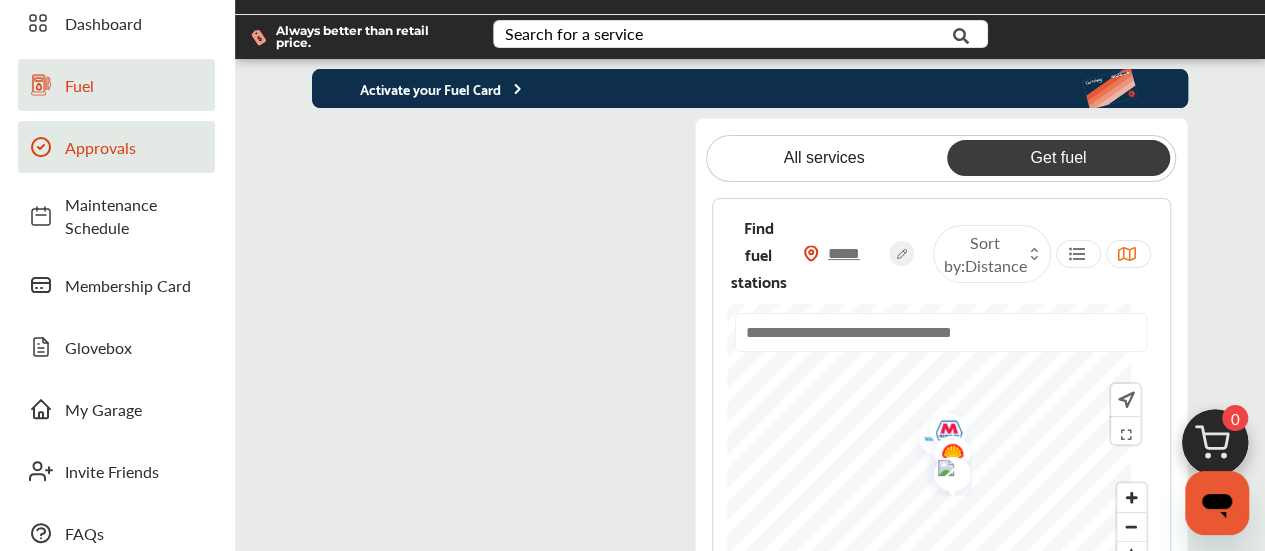 click on "Approvals" at bounding box center [135, 147] 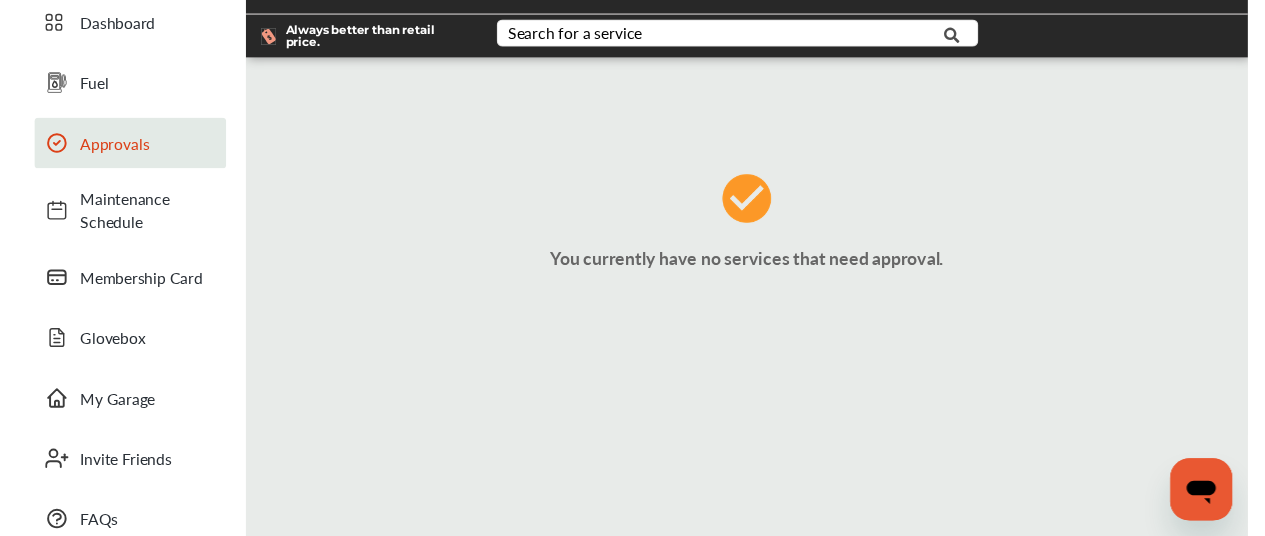 scroll, scrollTop: 0, scrollLeft: 0, axis: both 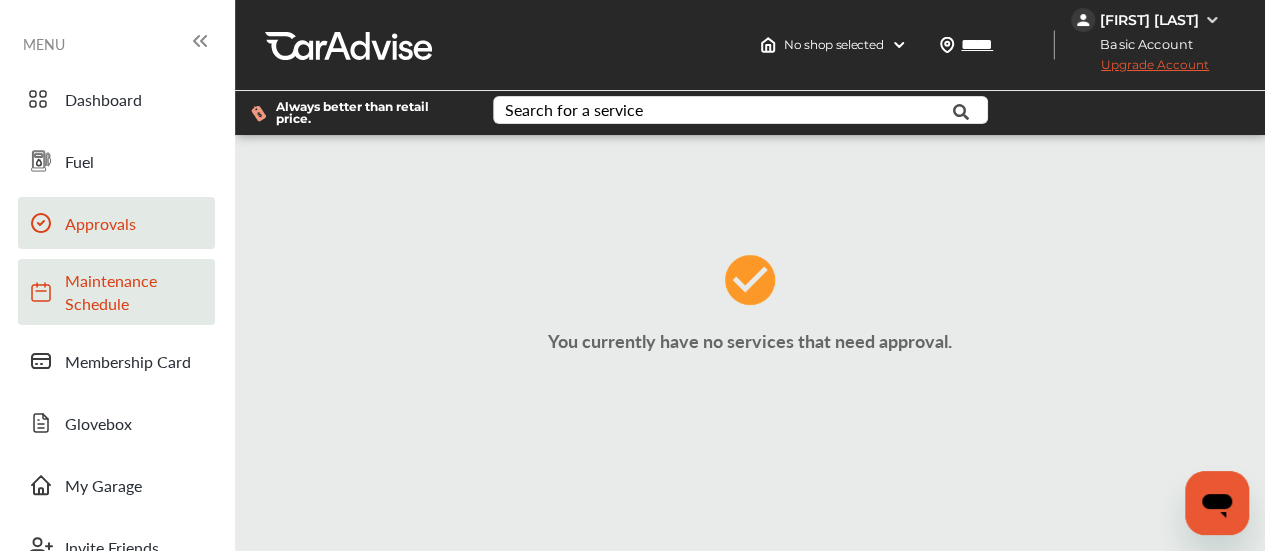 click on "Maintenance Schedule" at bounding box center [135, 292] 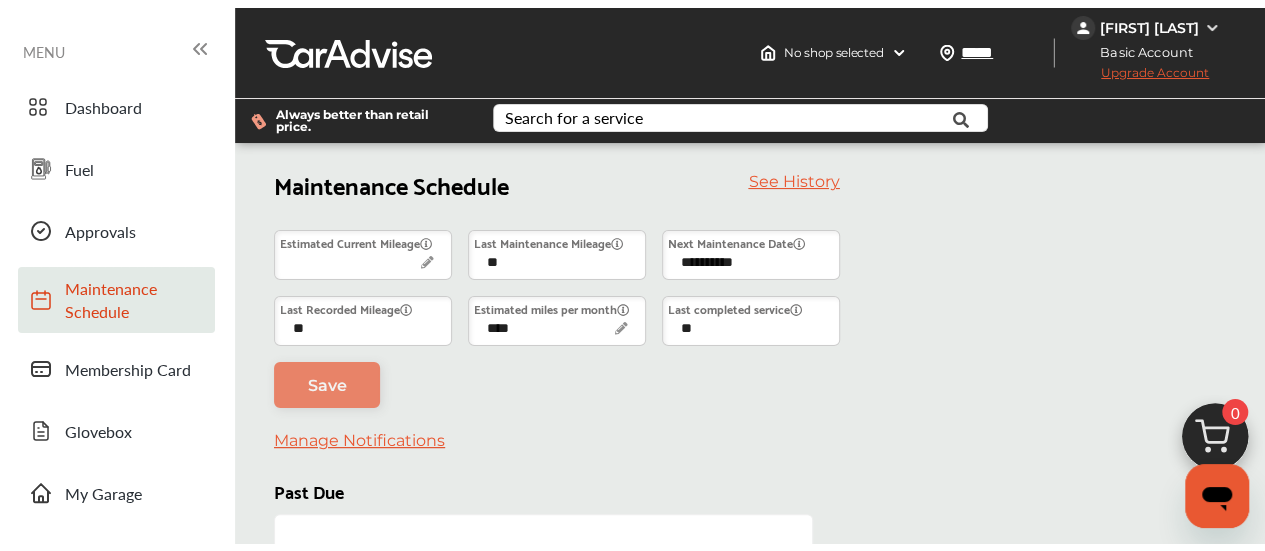 scroll, scrollTop: 49, scrollLeft: 0, axis: vertical 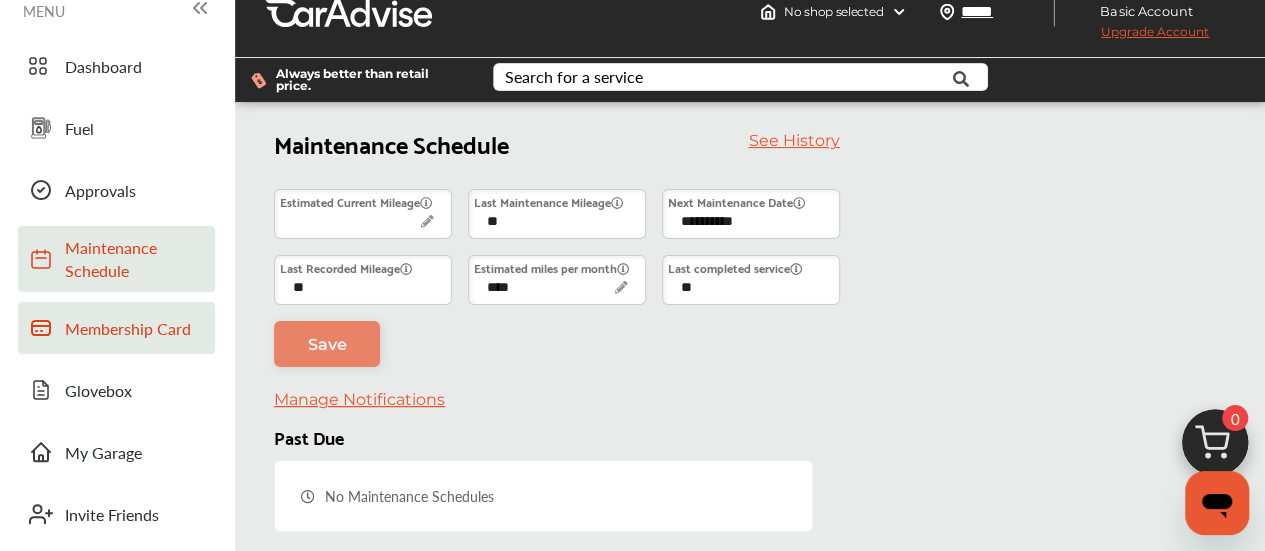 click on "Membership Card" at bounding box center [135, 328] 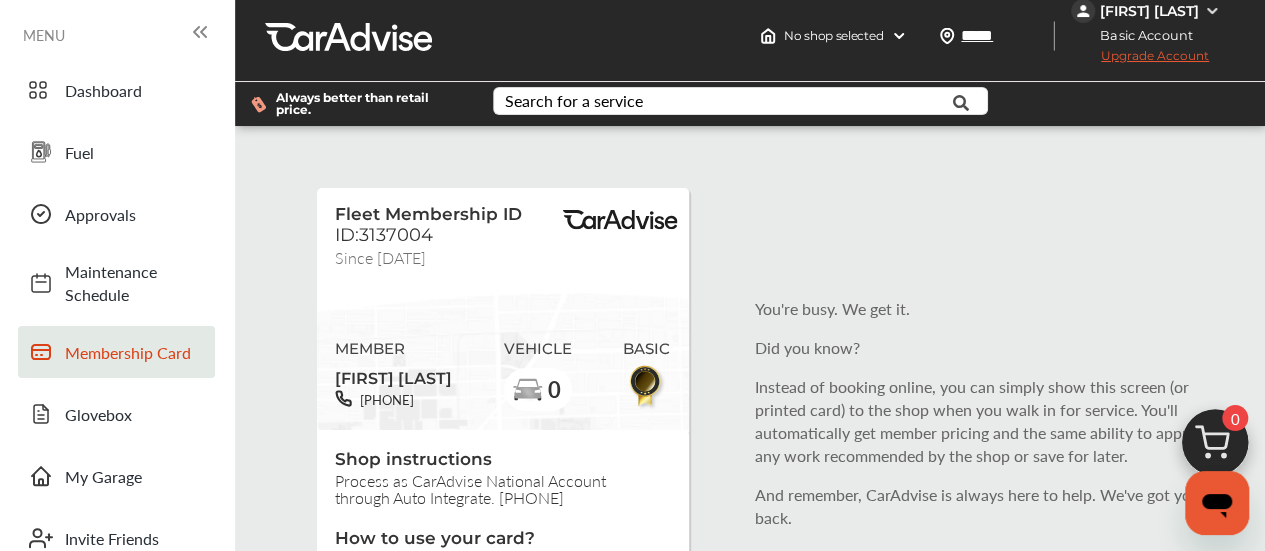 scroll, scrollTop: 7, scrollLeft: 0, axis: vertical 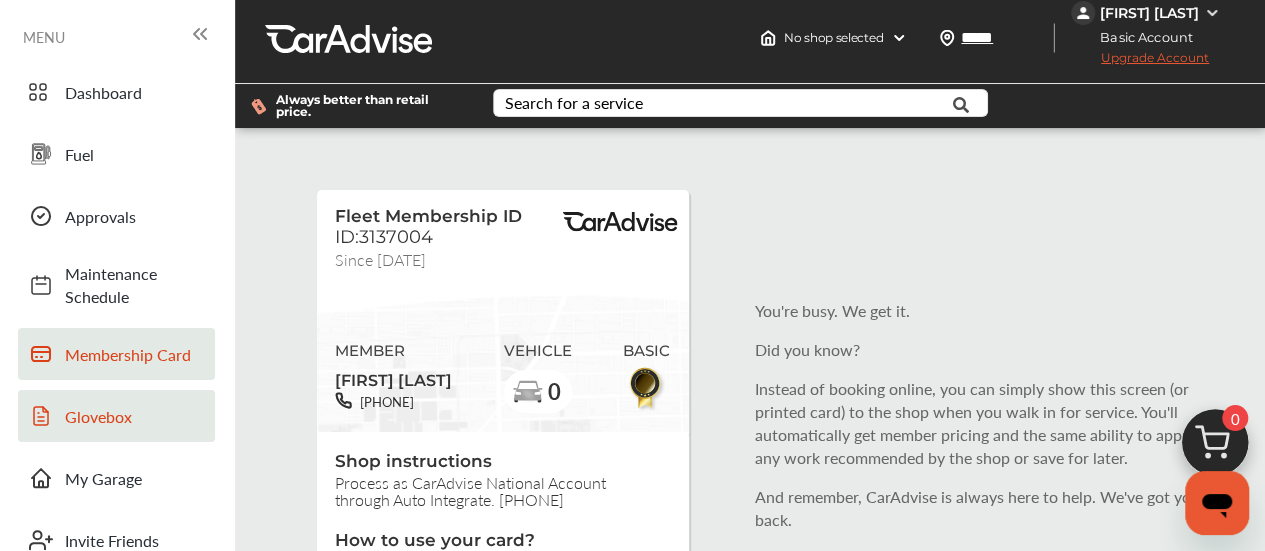 click on "Glovebox" at bounding box center [135, 416] 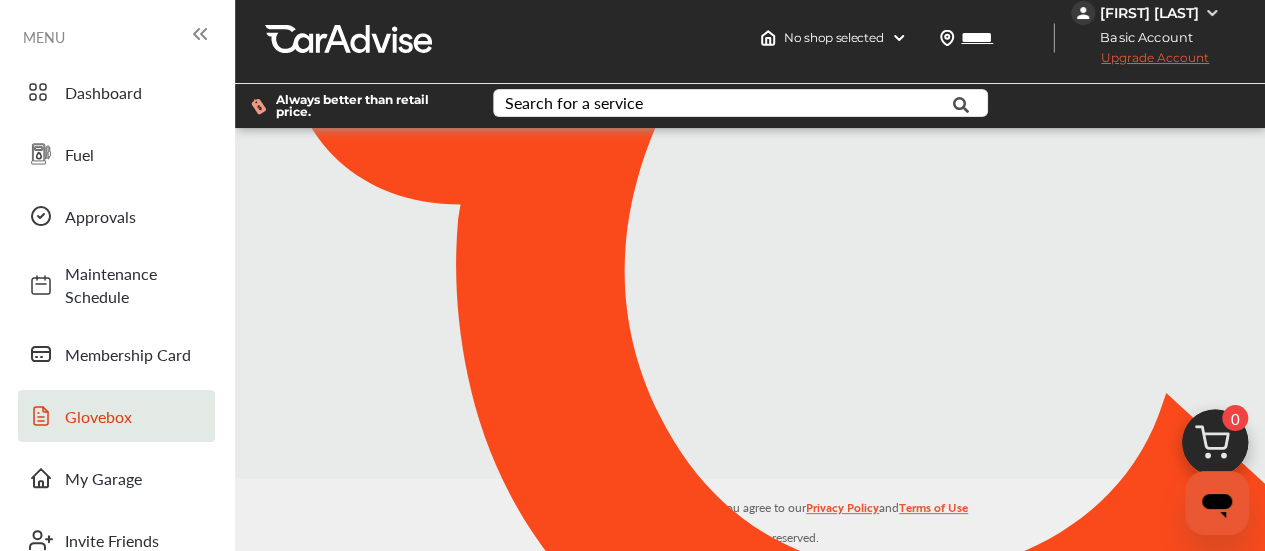 scroll, scrollTop: 0, scrollLeft: 0, axis: both 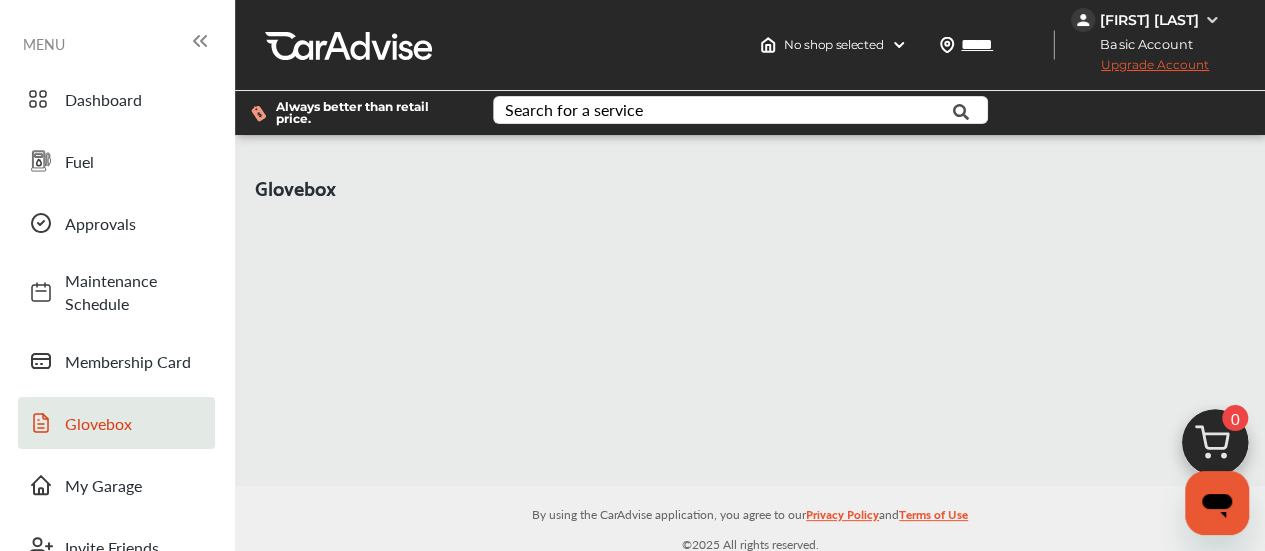 drag, startPoint x: 1259, startPoint y: 221, endPoint x: 1250, endPoint y: 252, distance: 32.280025 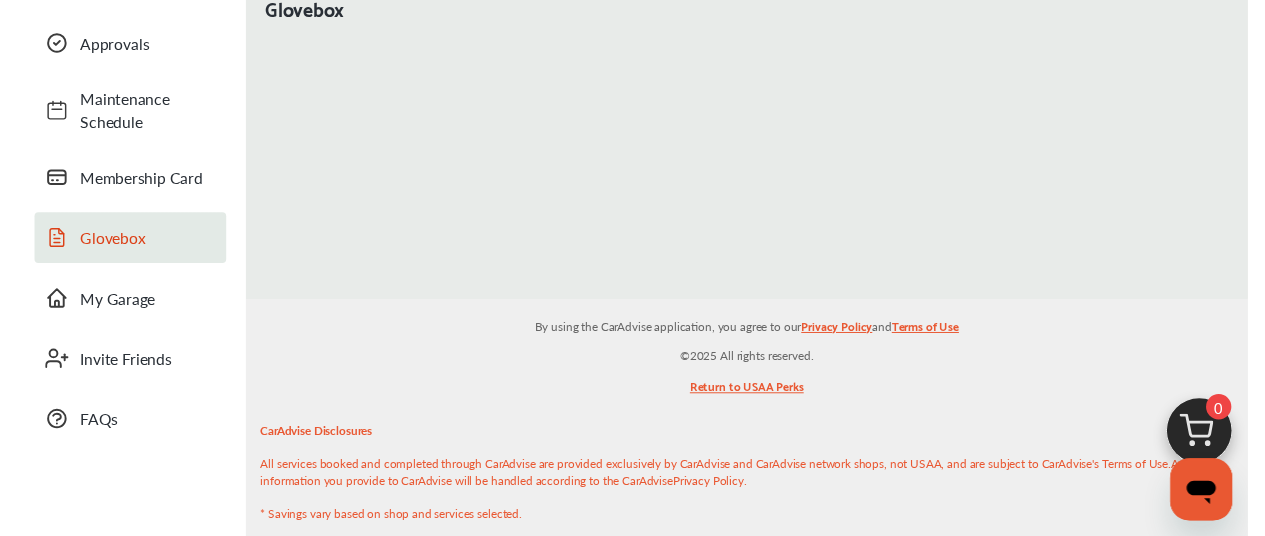 scroll, scrollTop: 218, scrollLeft: 0, axis: vertical 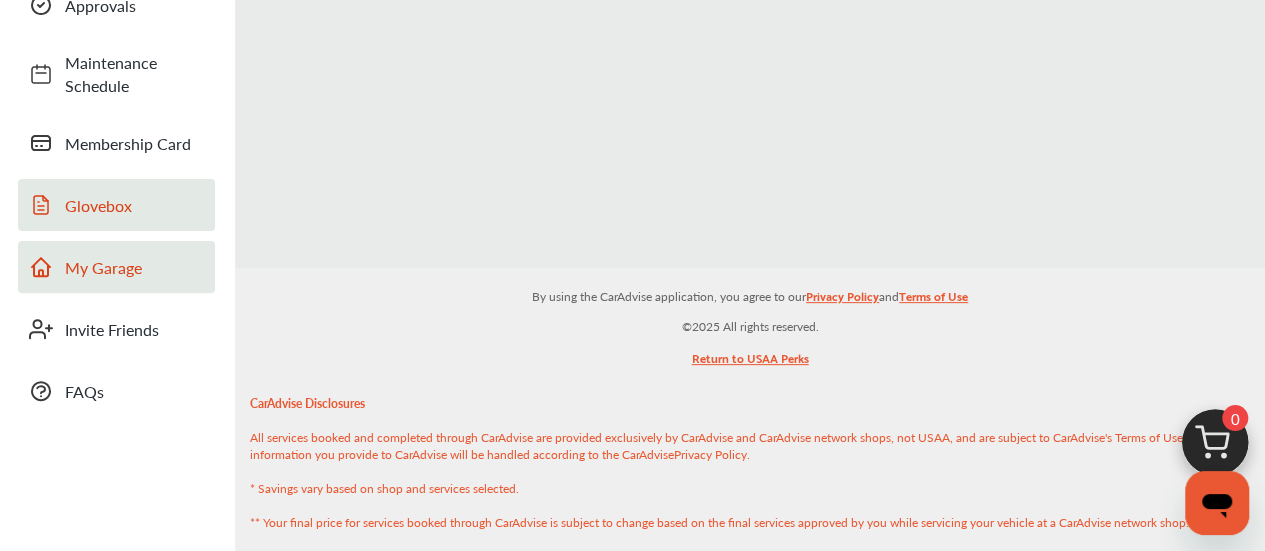 click on "My Garage" at bounding box center [135, 267] 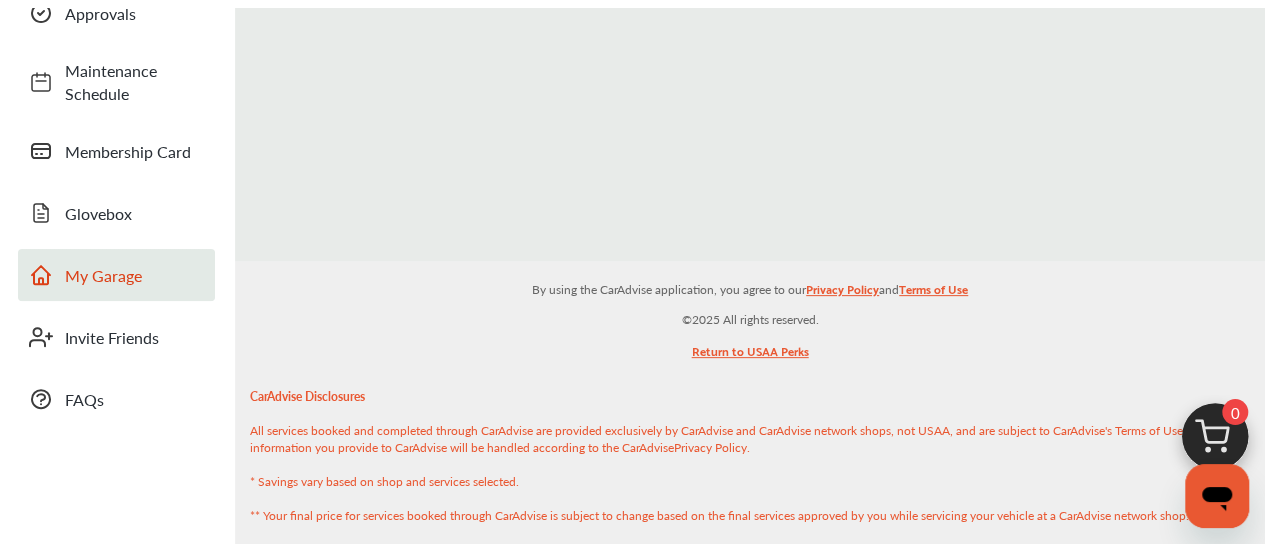scroll, scrollTop: 0, scrollLeft: 0, axis: both 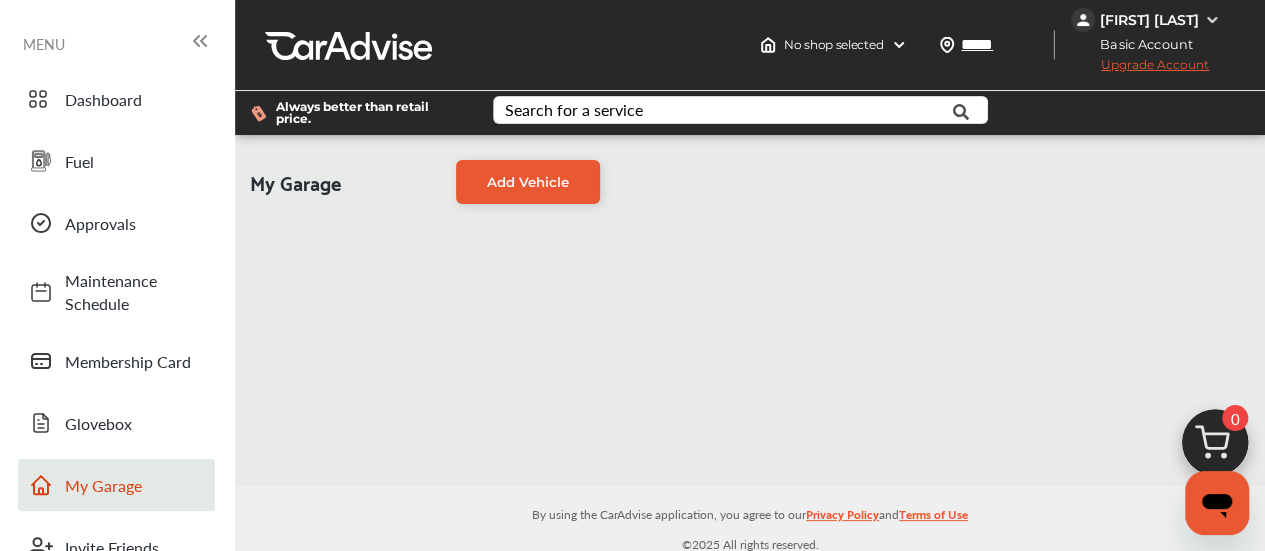 click 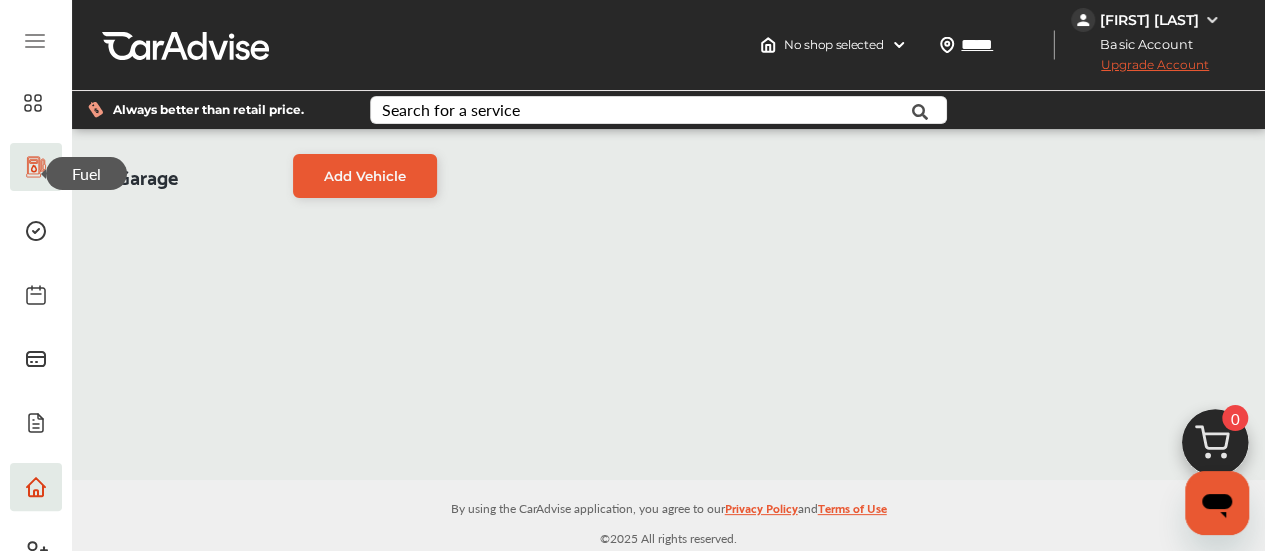 click 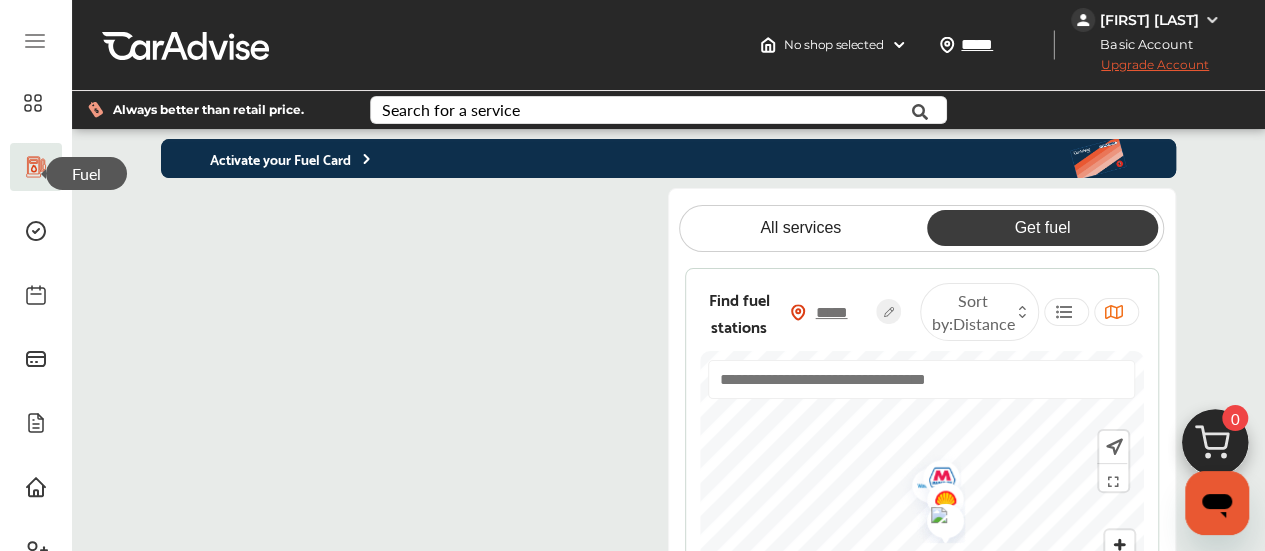 click on "Get fuel" at bounding box center [1042, 228] 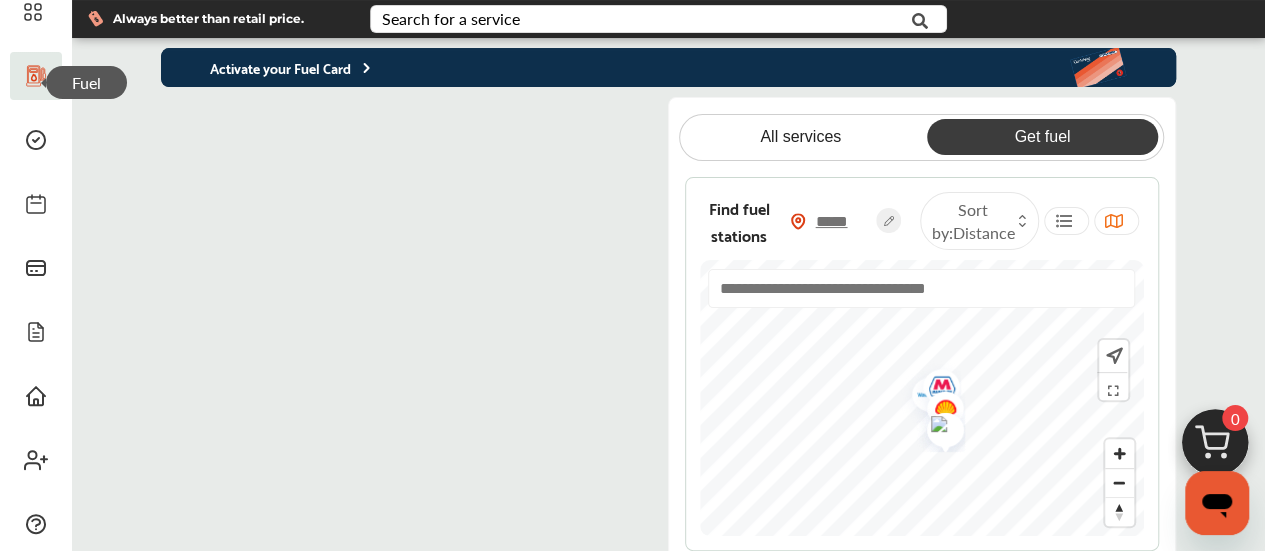 scroll, scrollTop: 82, scrollLeft: 0, axis: vertical 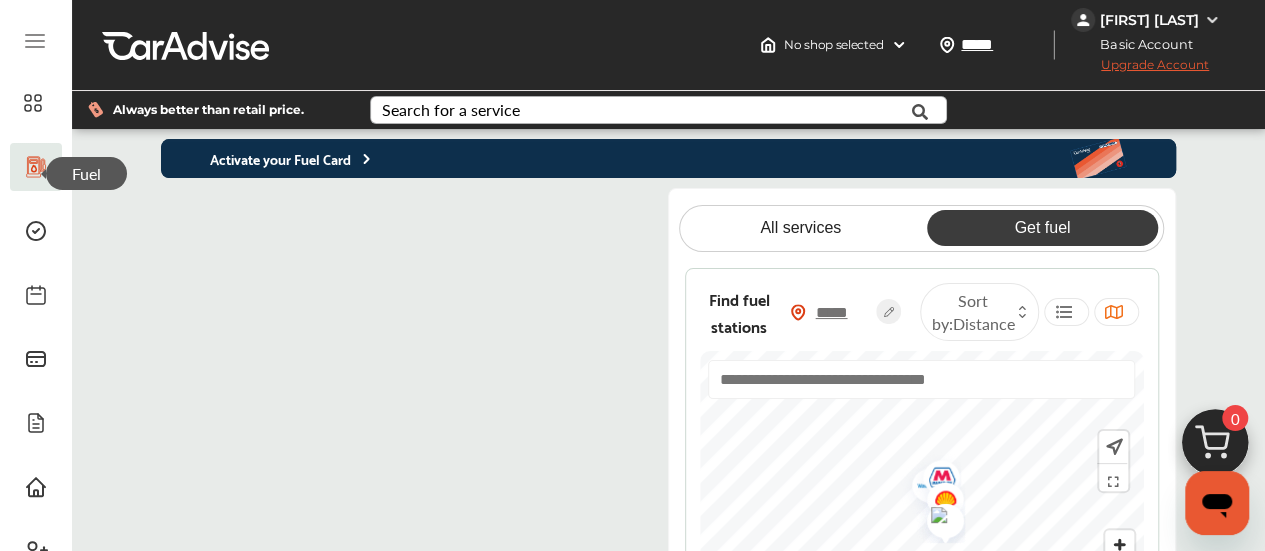 click on "Search for a service" at bounding box center [451, 110] 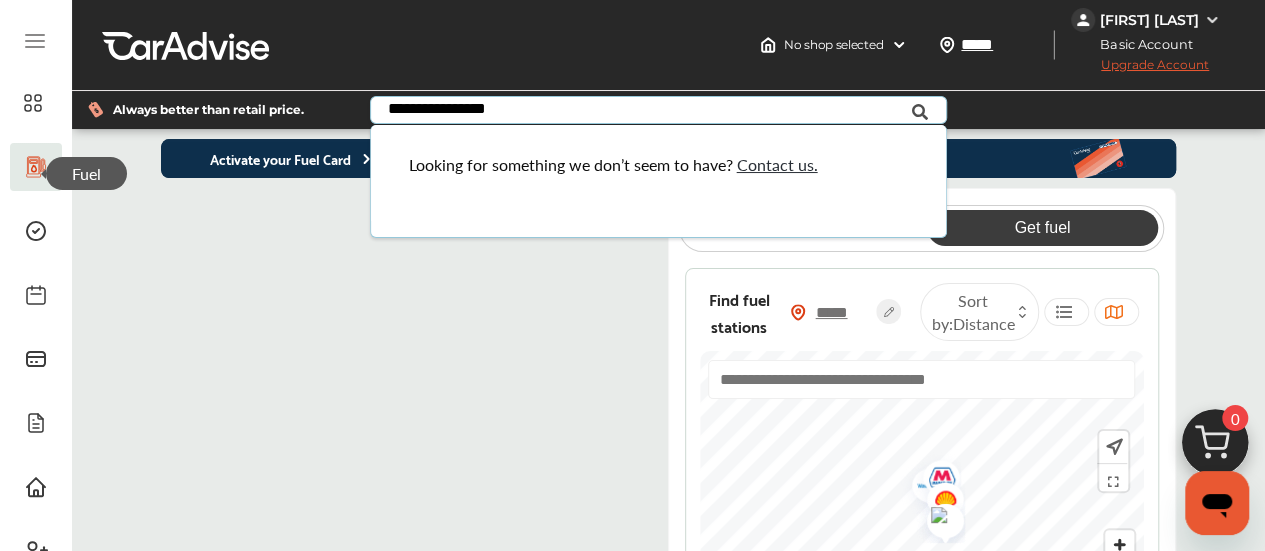 type on "**********" 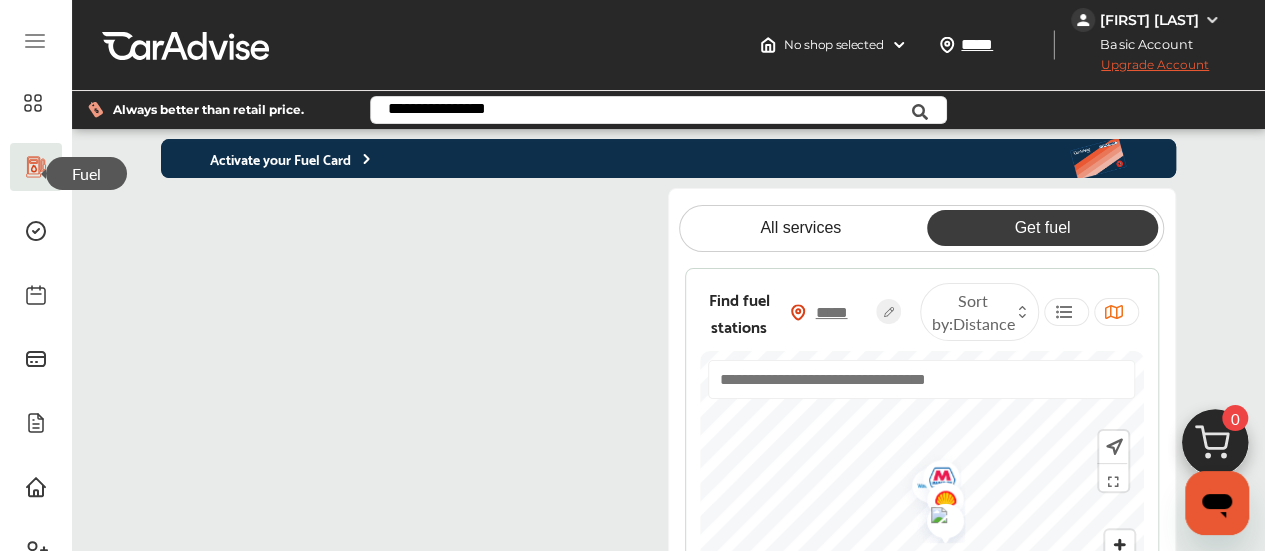 click 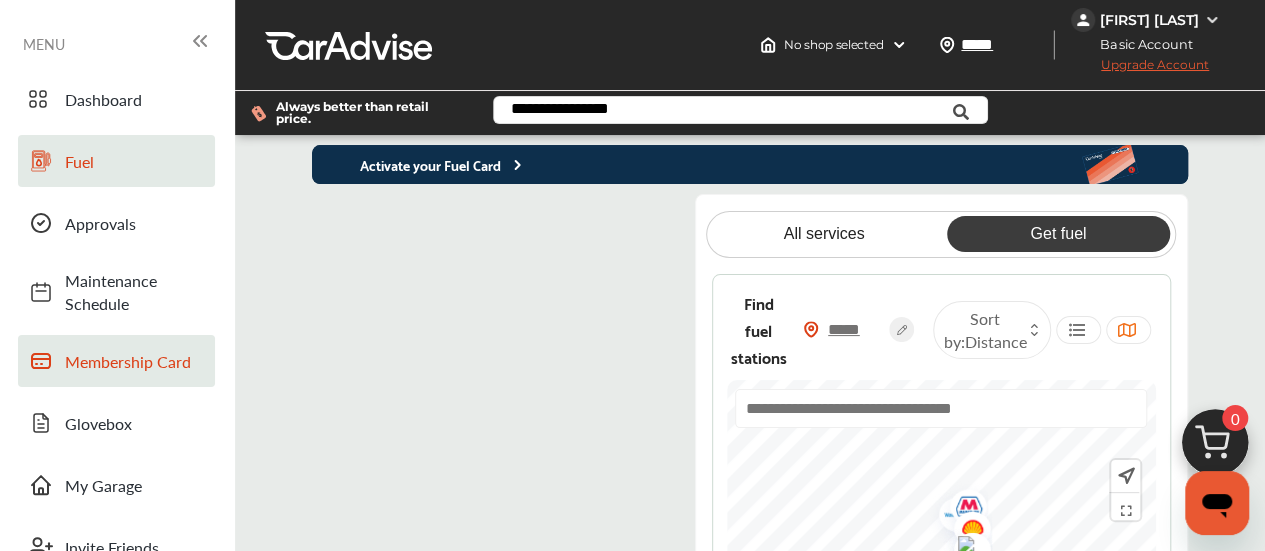 click on "Membership Card" at bounding box center [135, 361] 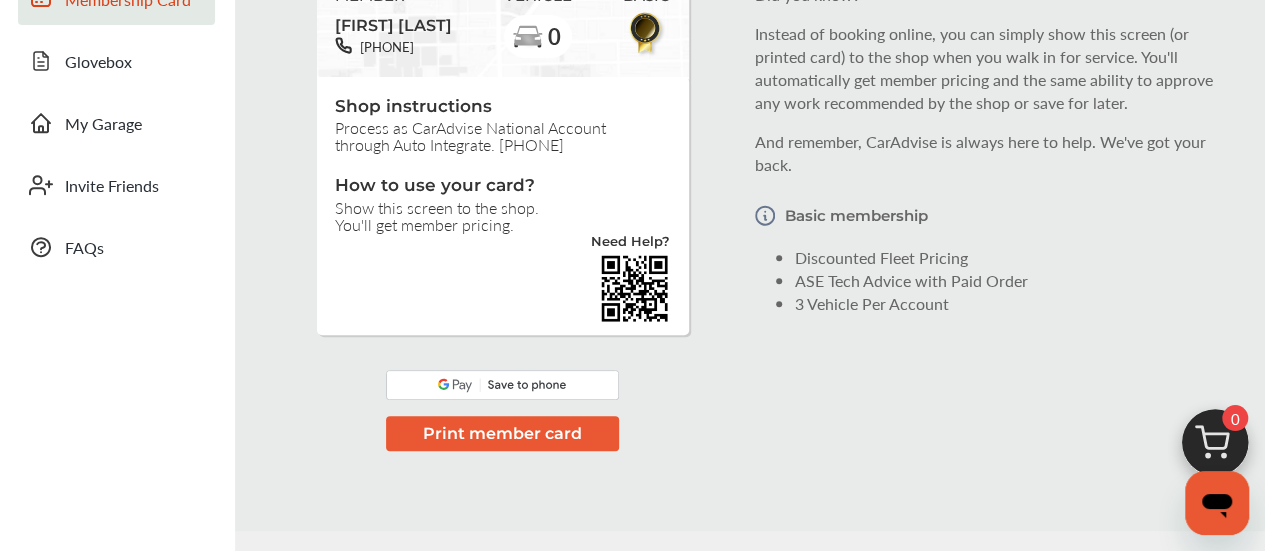 scroll, scrollTop: 220, scrollLeft: 0, axis: vertical 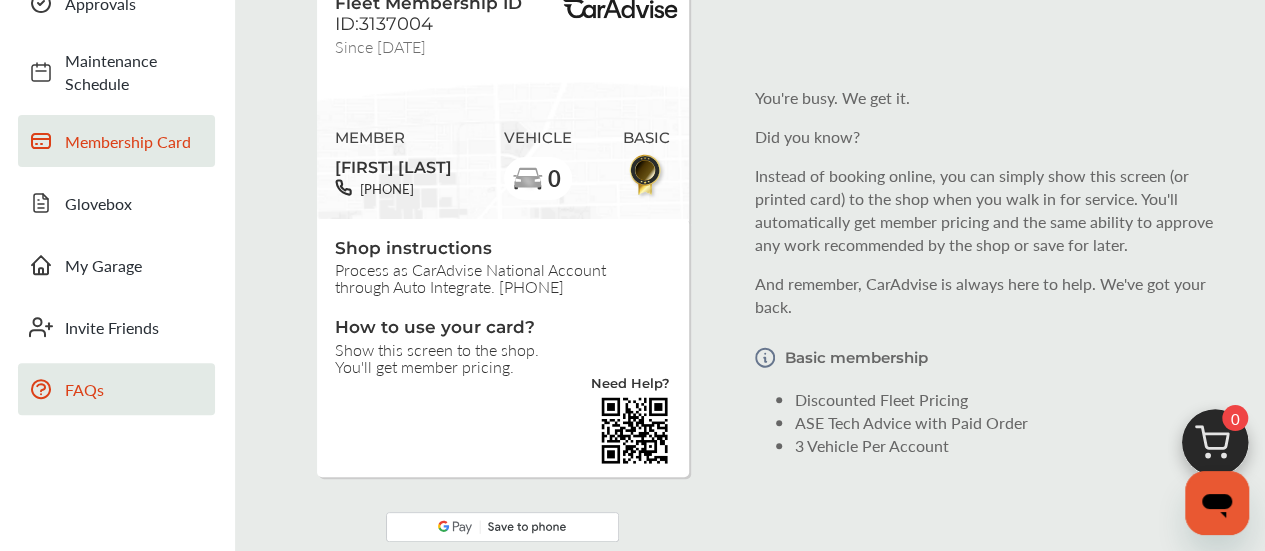 click on "FAQs" at bounding box center (135, 389) 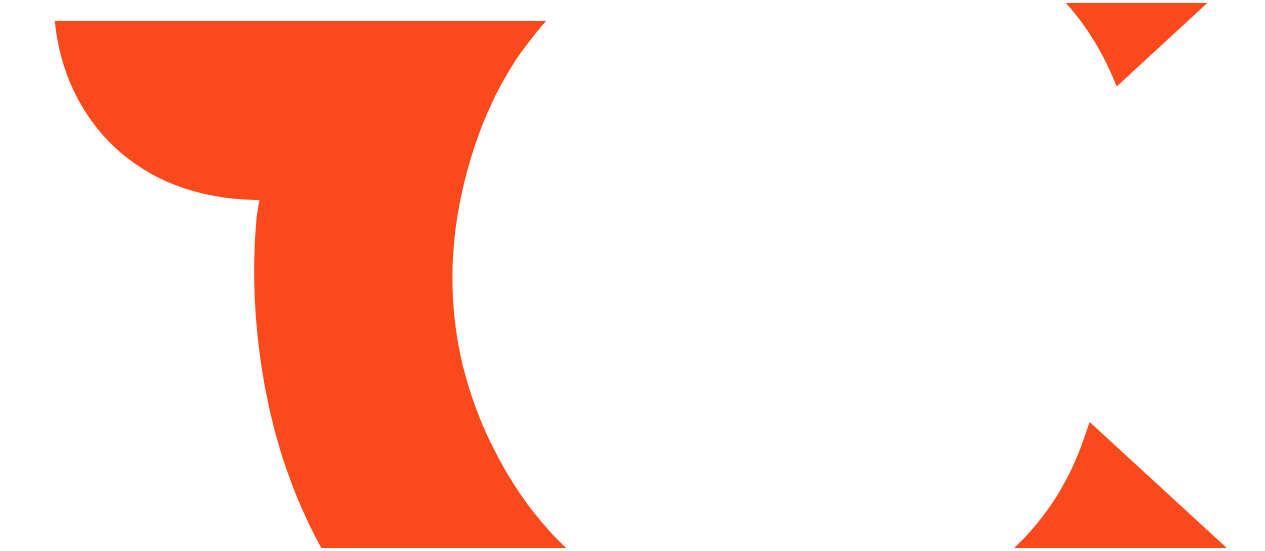 scroll, scrollTop: 0, scrollLeft: 0, axis: both 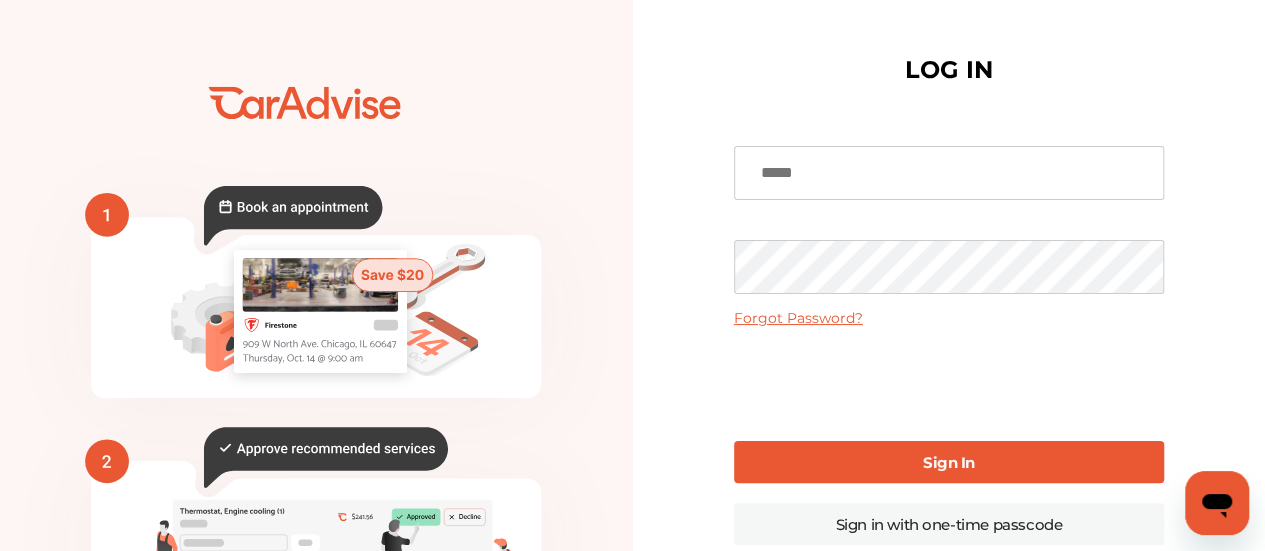 click at bounding box center [949, 173] 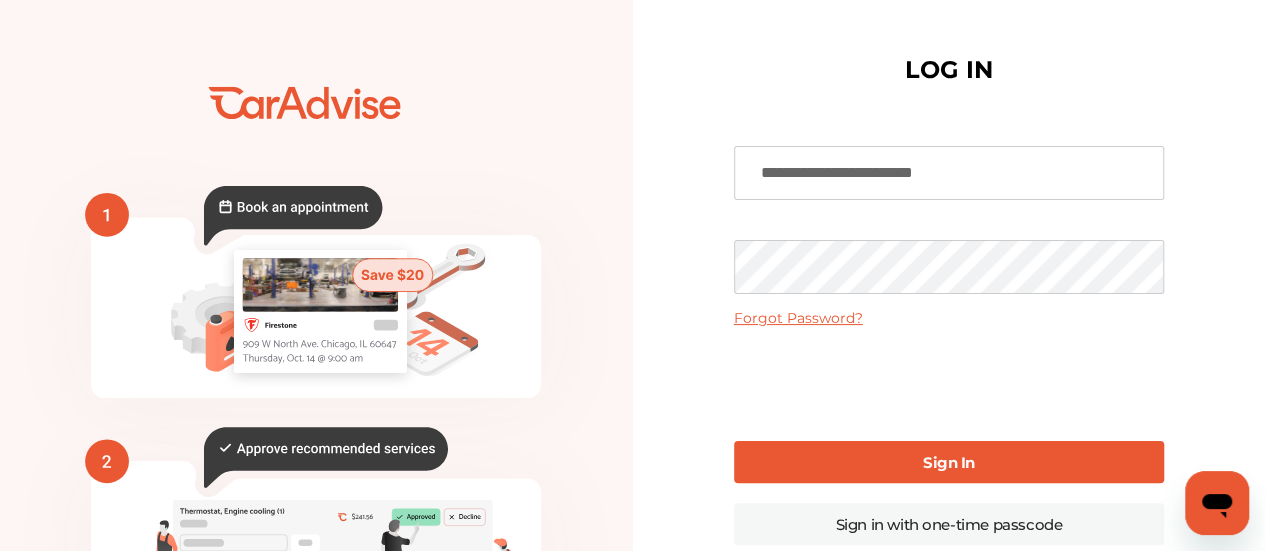 type on "**********" 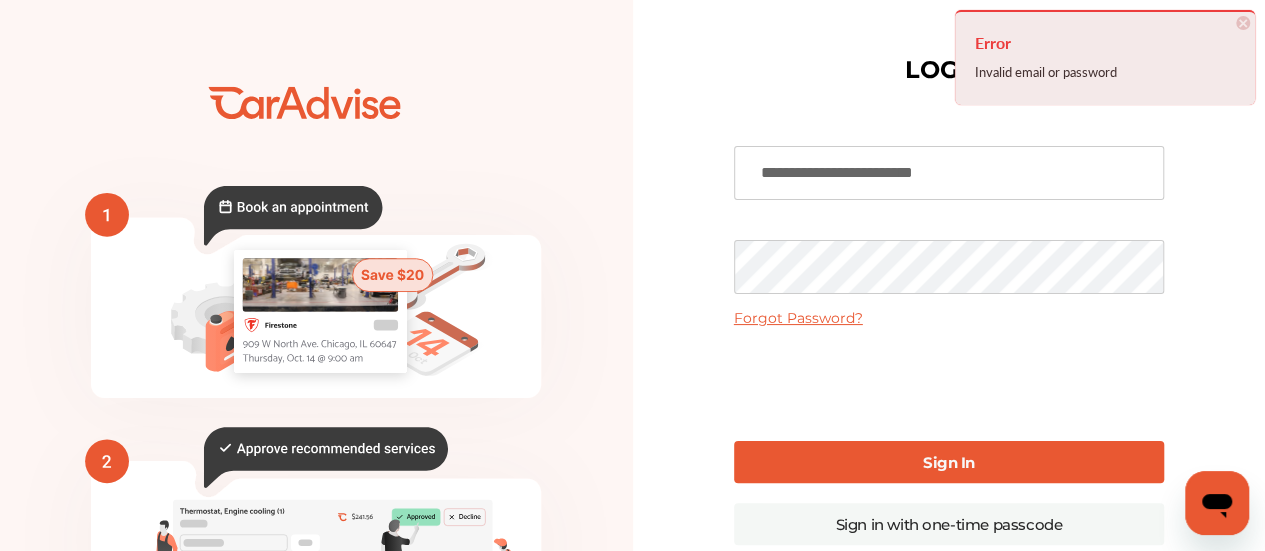 click on "×" at bounding box center (1243, 23) 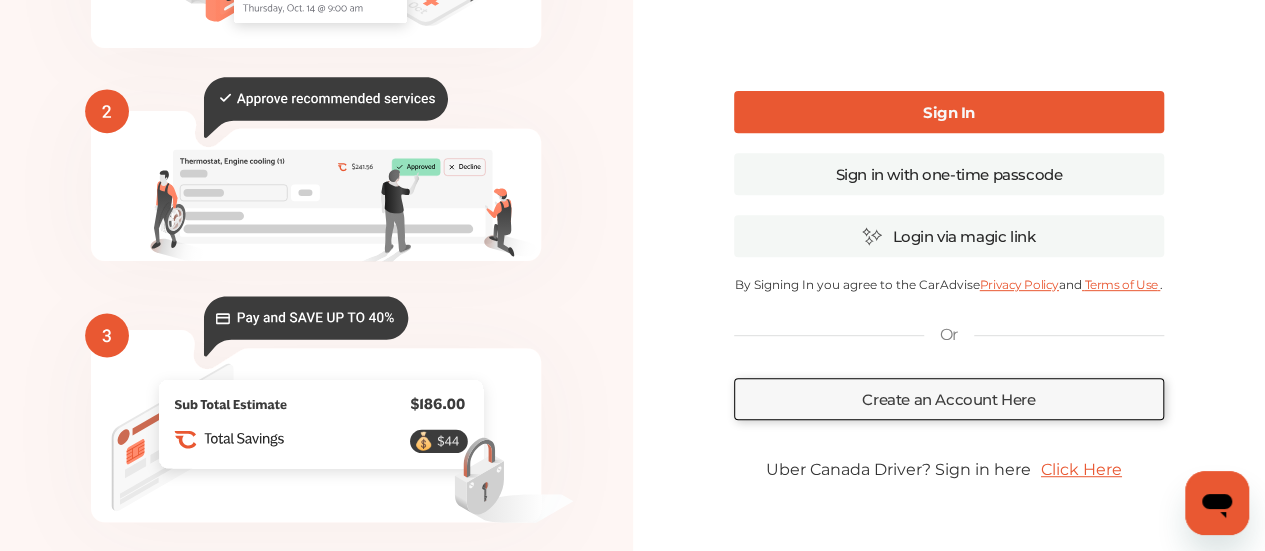 scroll, scrollTop: 363, scrollLeft: 0, axis: vertical 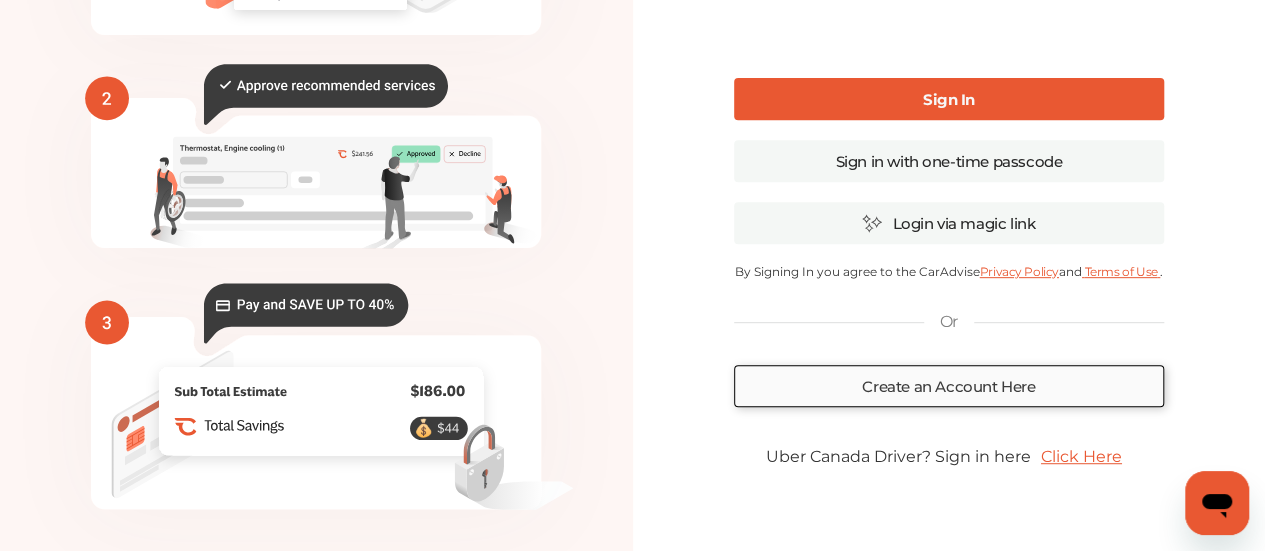 click on "Create an Account Here" at bounding box center (949, 386) 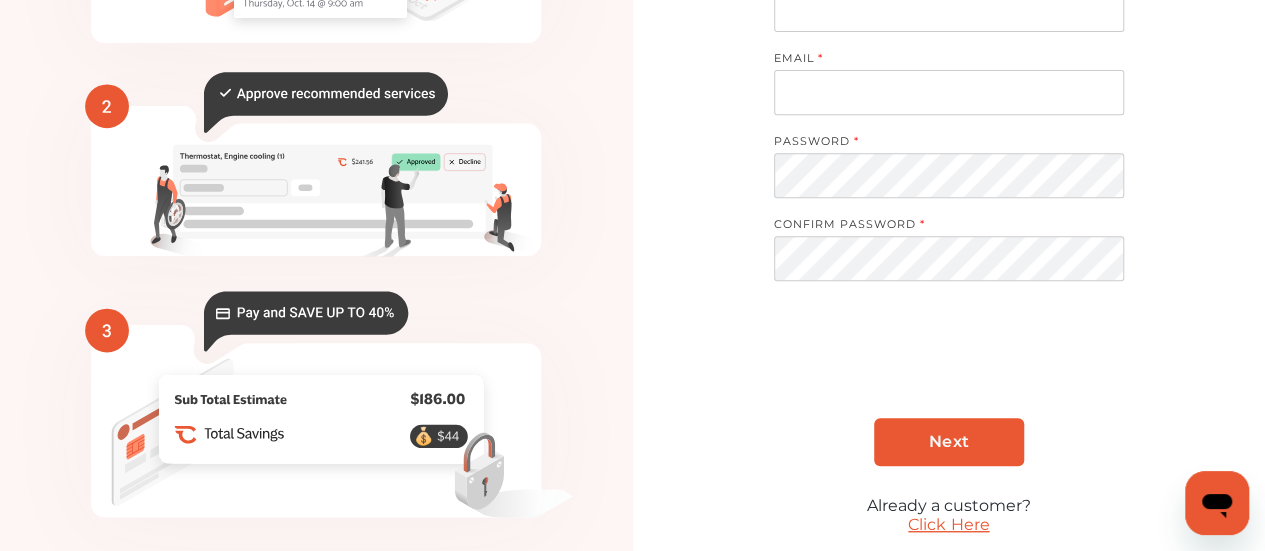 scroll, scrollTop: 329, scrollLeft: 0, axis: vertical 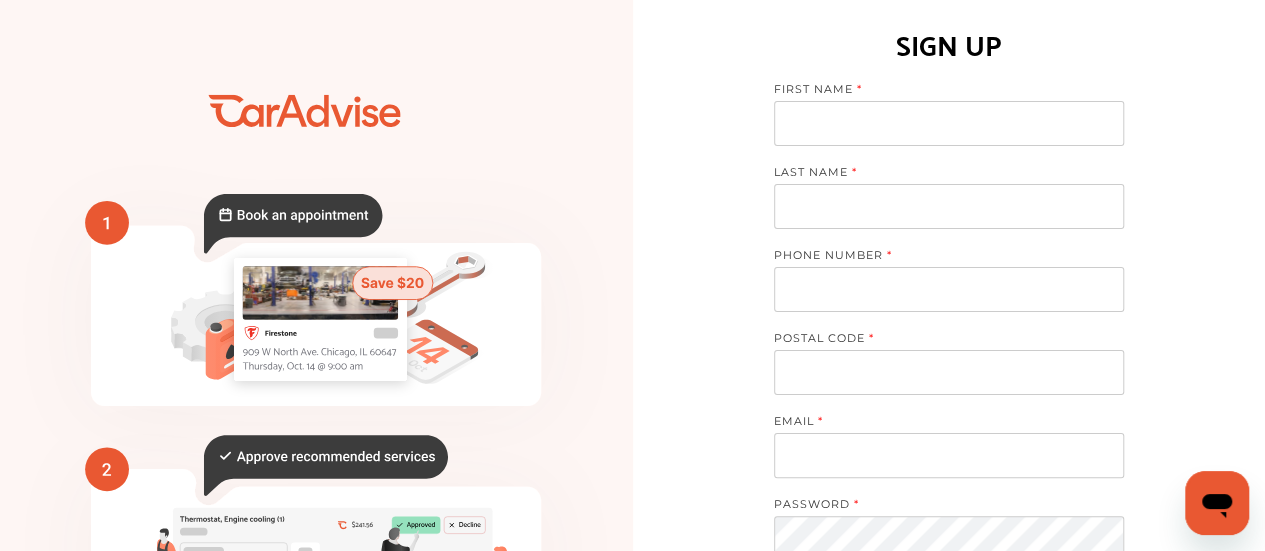 click at bounding box center (949, 123) 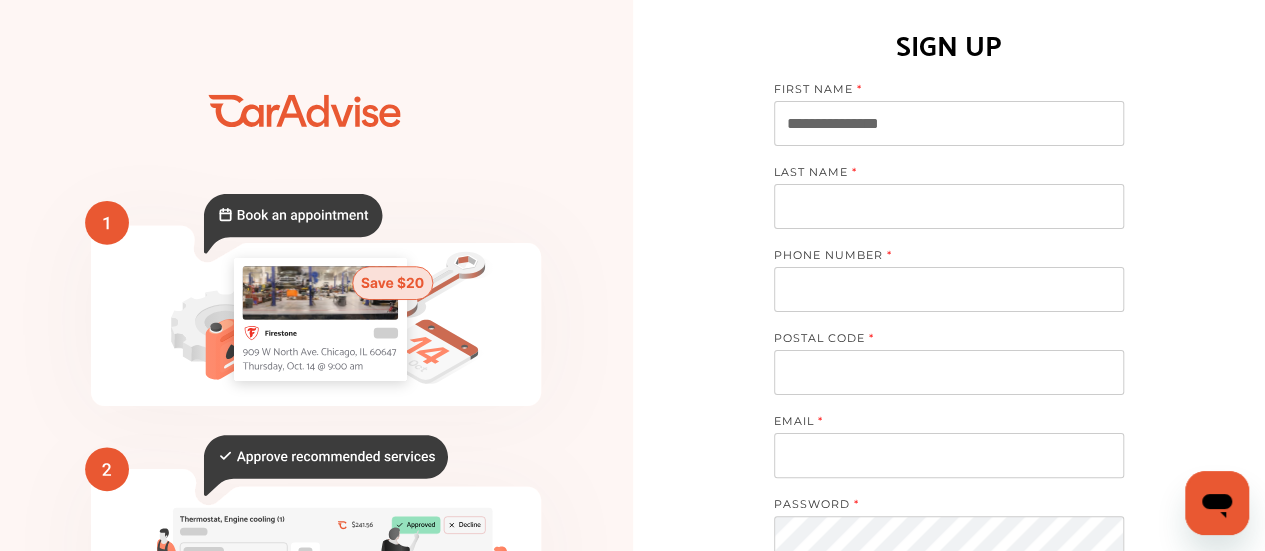 type on "**********" 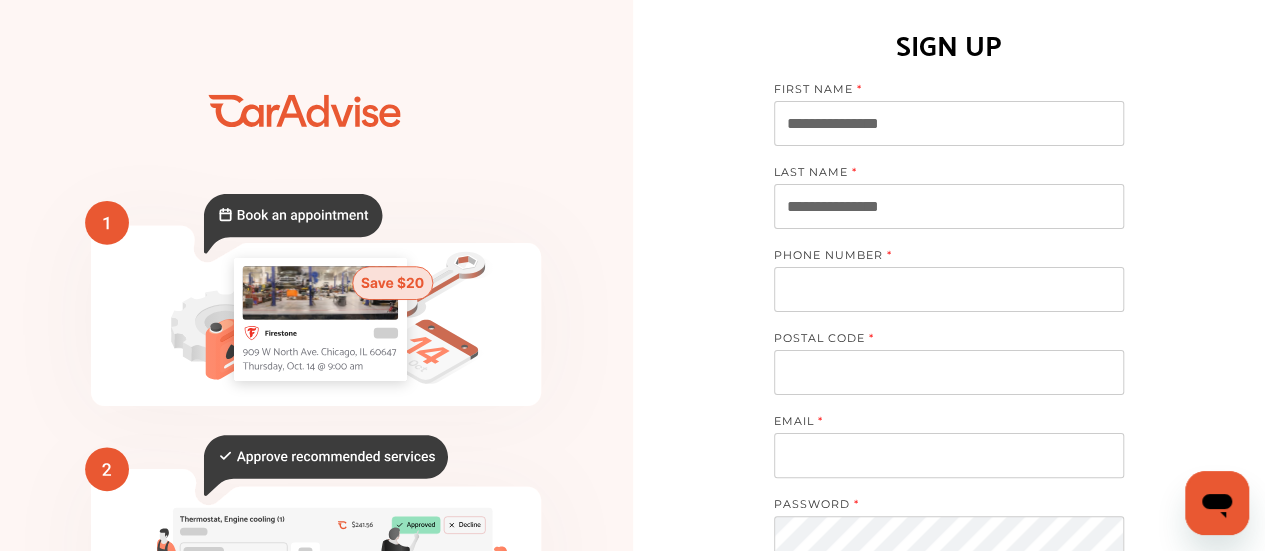 type on "**********" 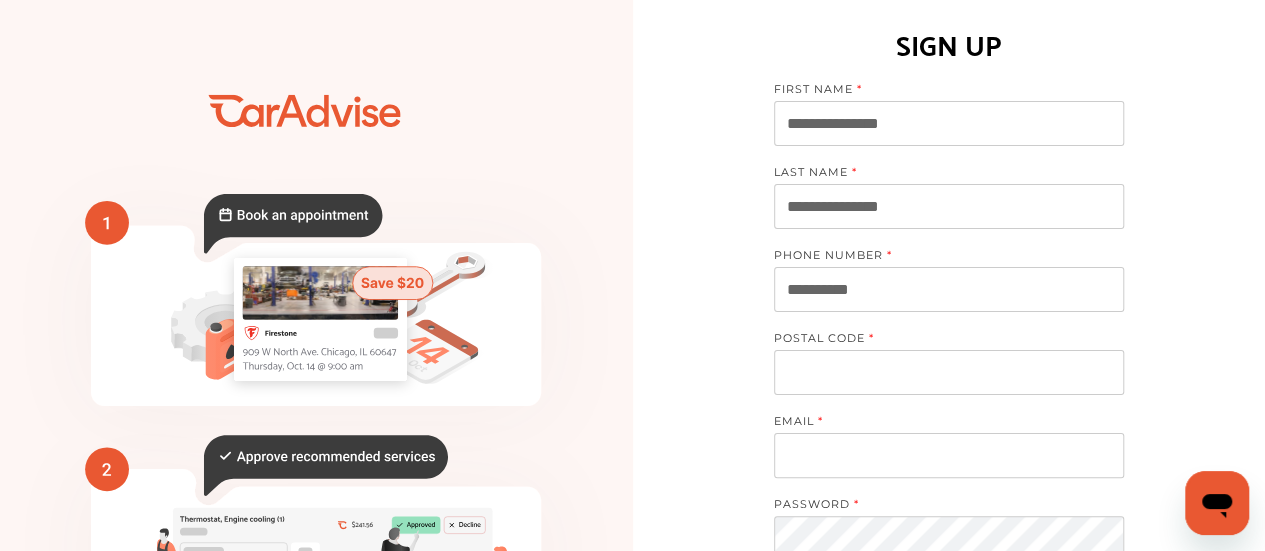 type on "*****" 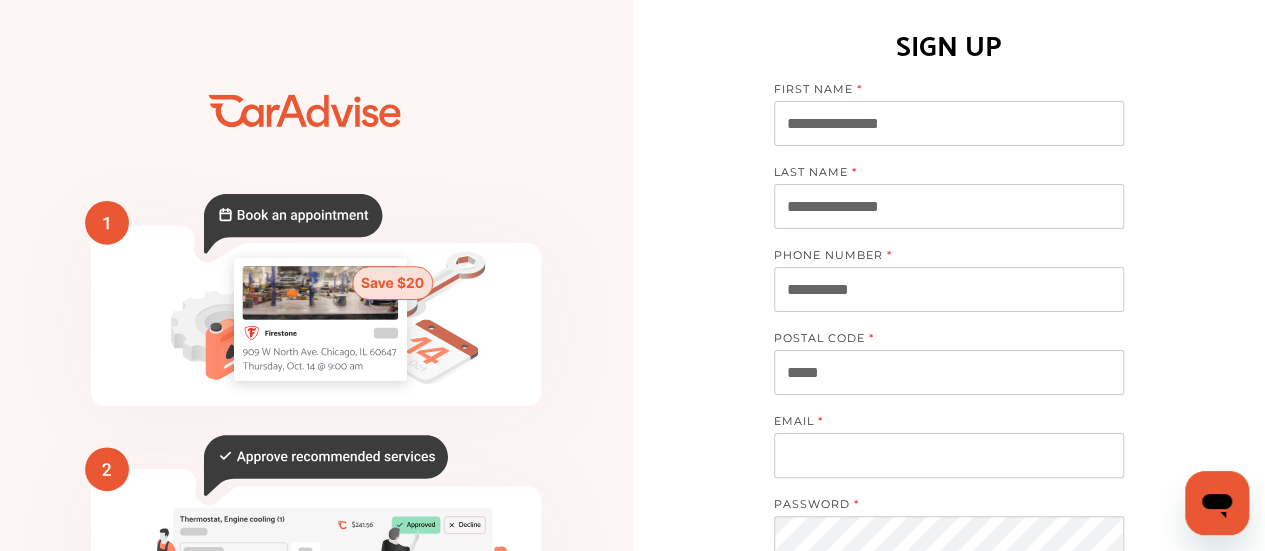 type on "**********" 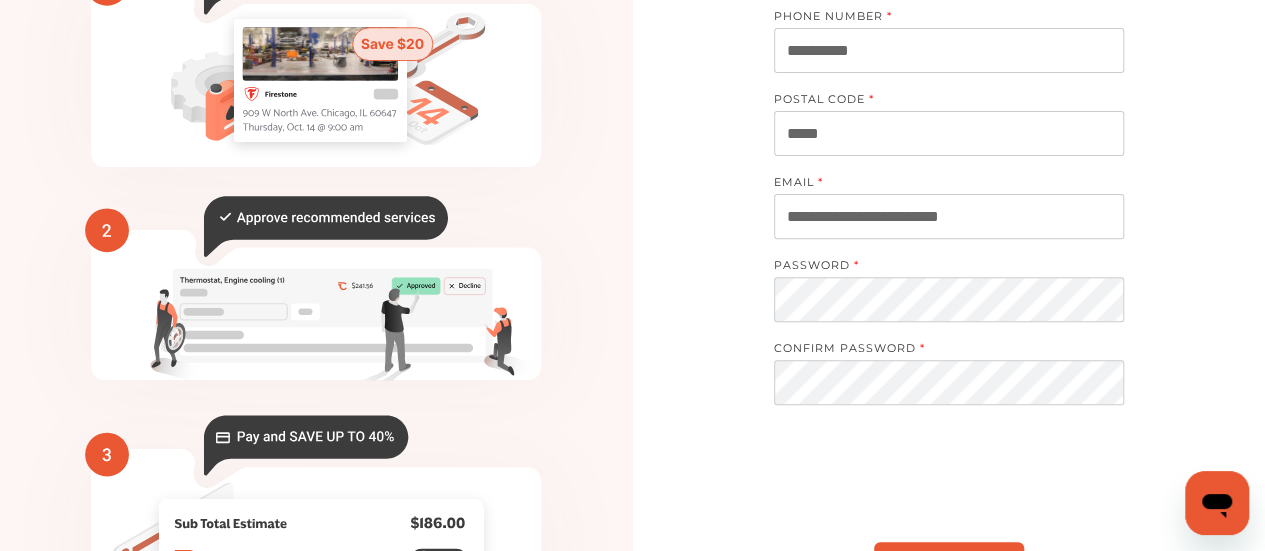 scroll, scrollTop: 254, scrollLeft: 0, axis: vertical 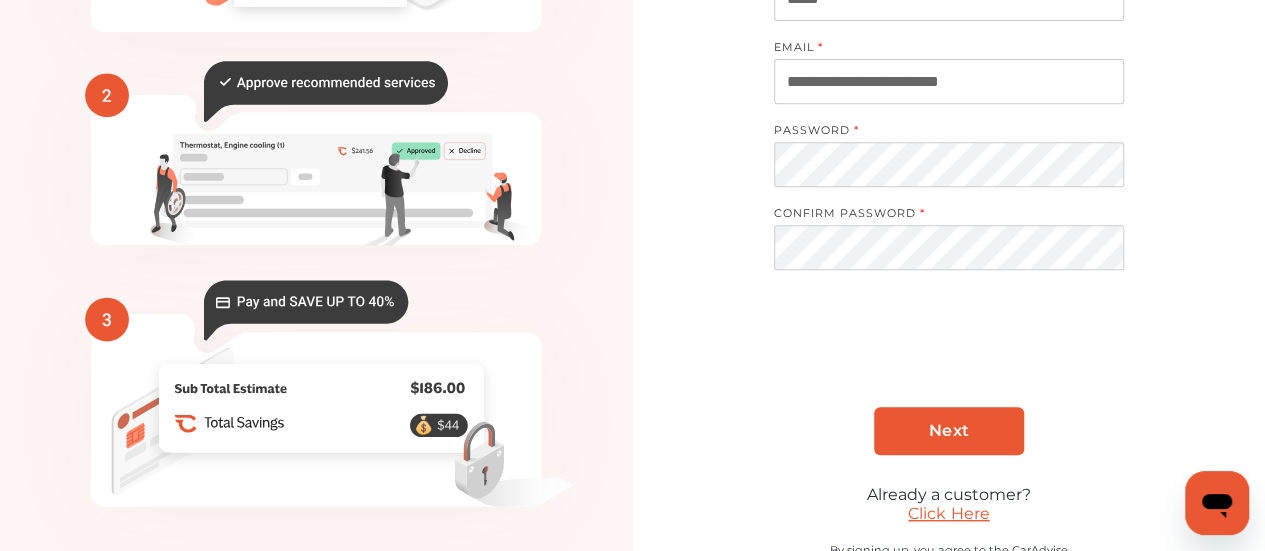 click on "Next" at bounding box center (949, 431) 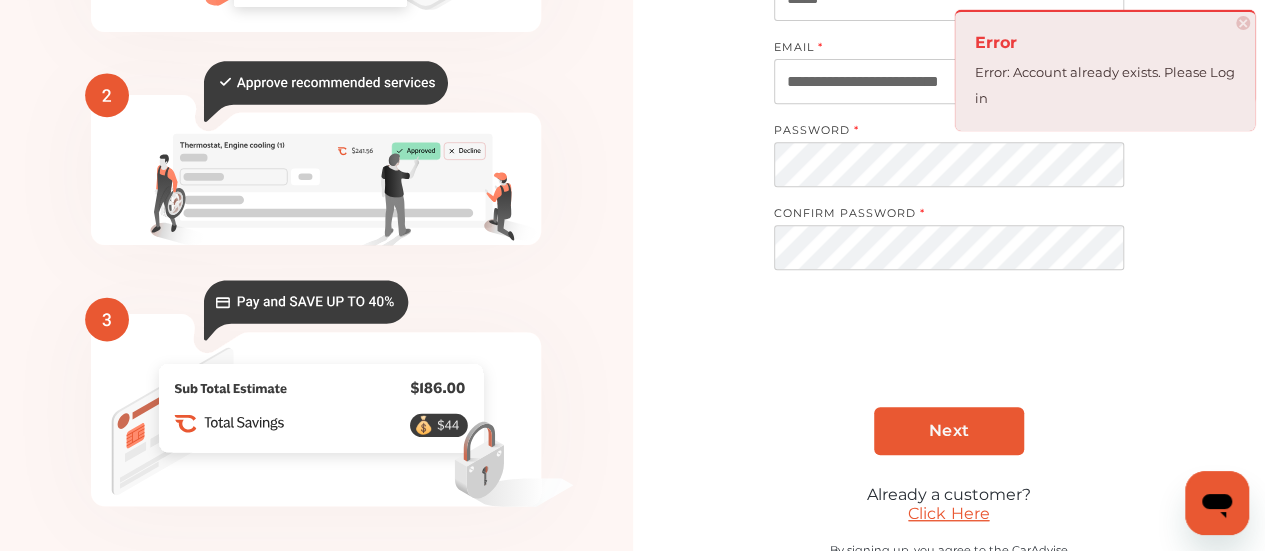 click on "×" at bounding box center (1243, 23) 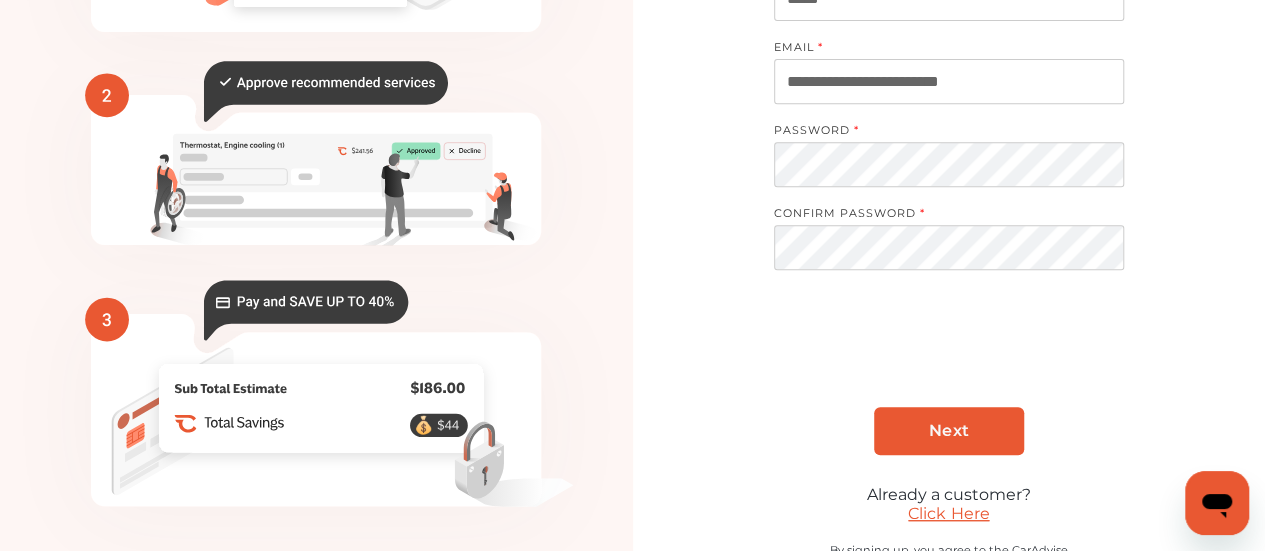 click on "Click Here" at bounding box center (948, 513) 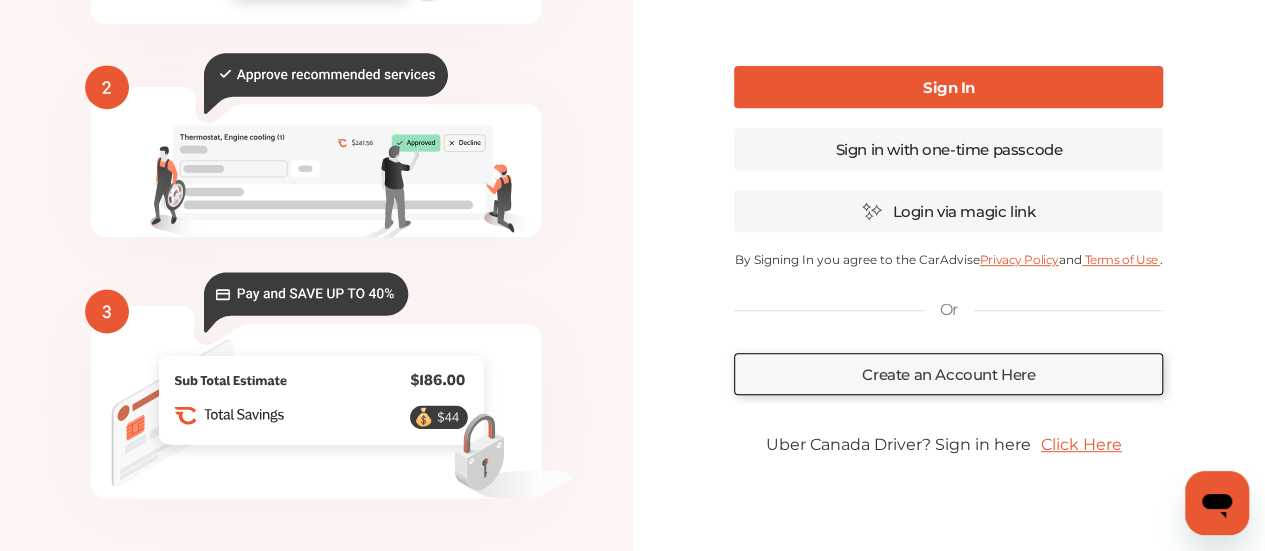 scroll, scrollTop: 357, scrollLeft: 0, axis: vertical 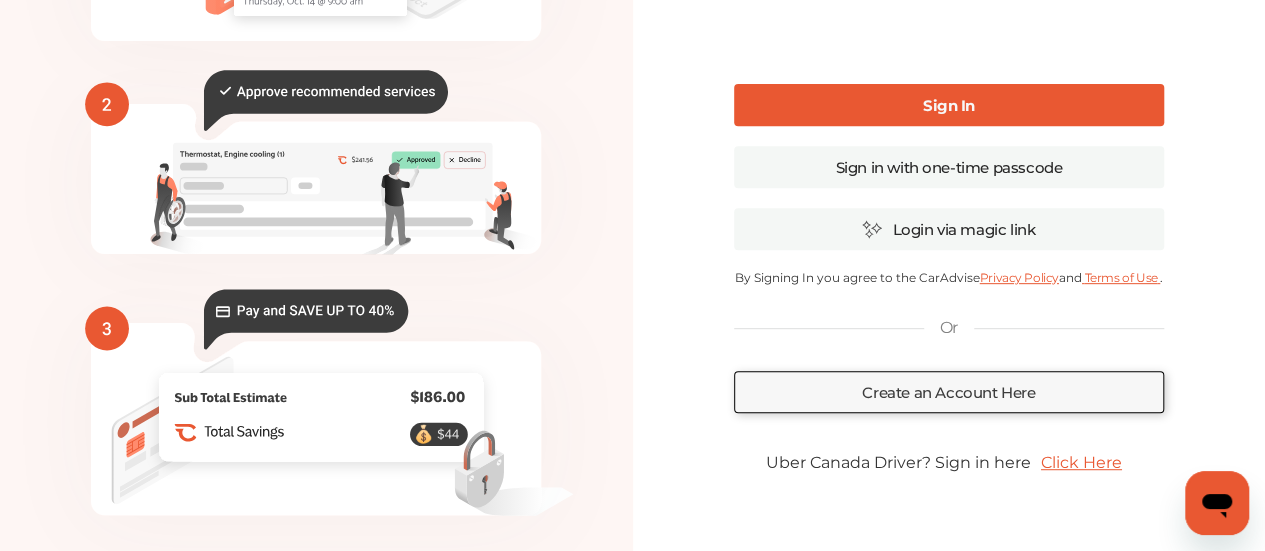 type on "**********" 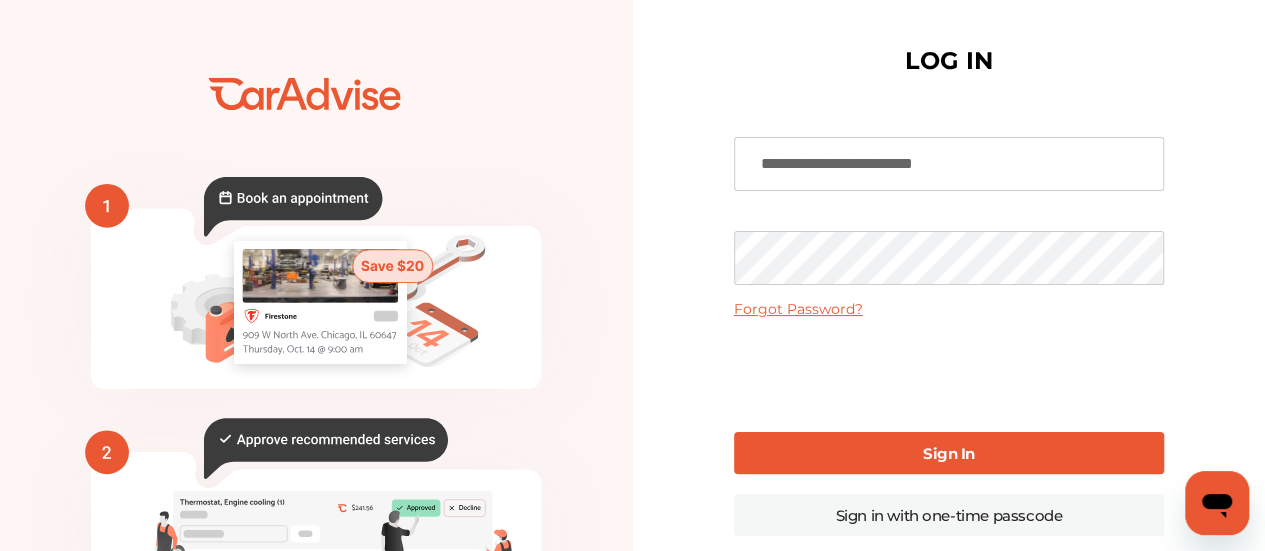 scroll, scrollTop: 0, scrollLeft: 0, axis: both 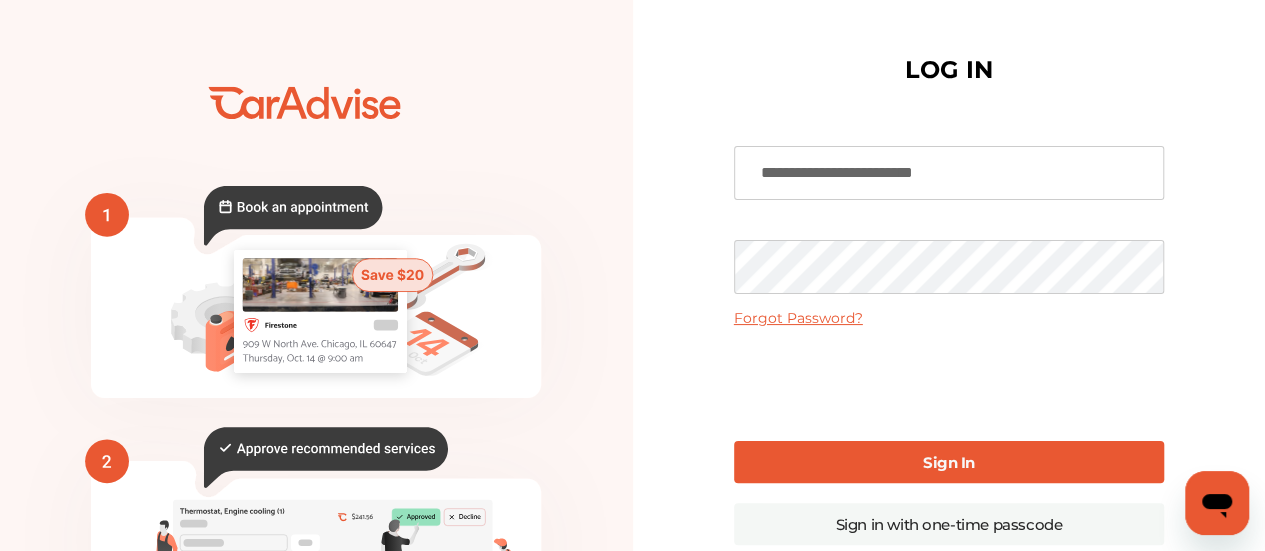click on "Sign In" at bounding box center [949, 462] 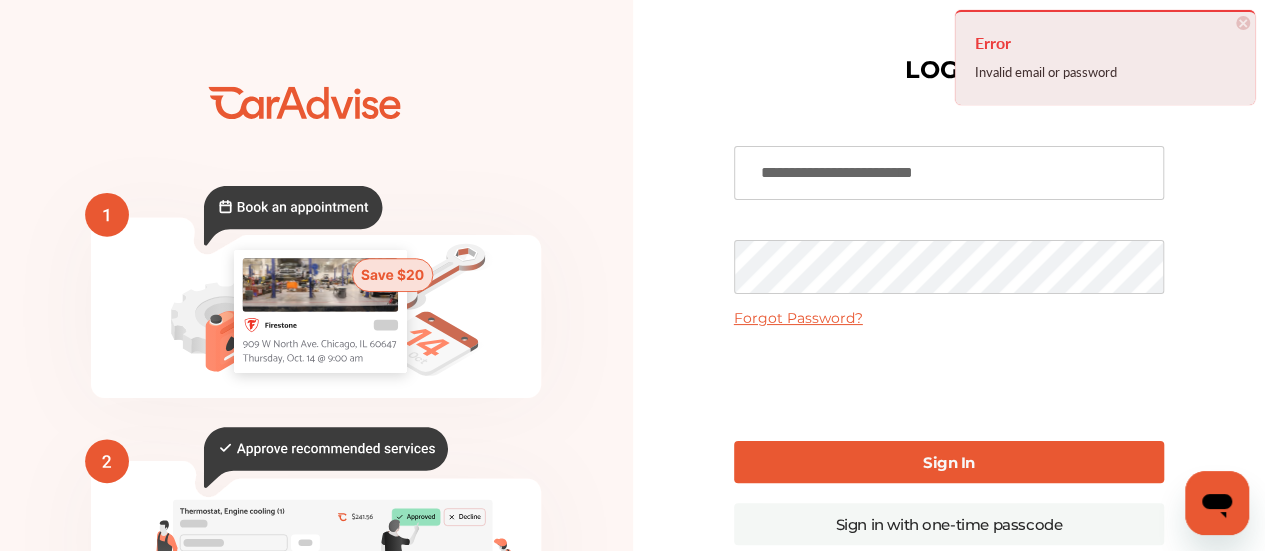 click on "💰" at bounding box center [632, 487] 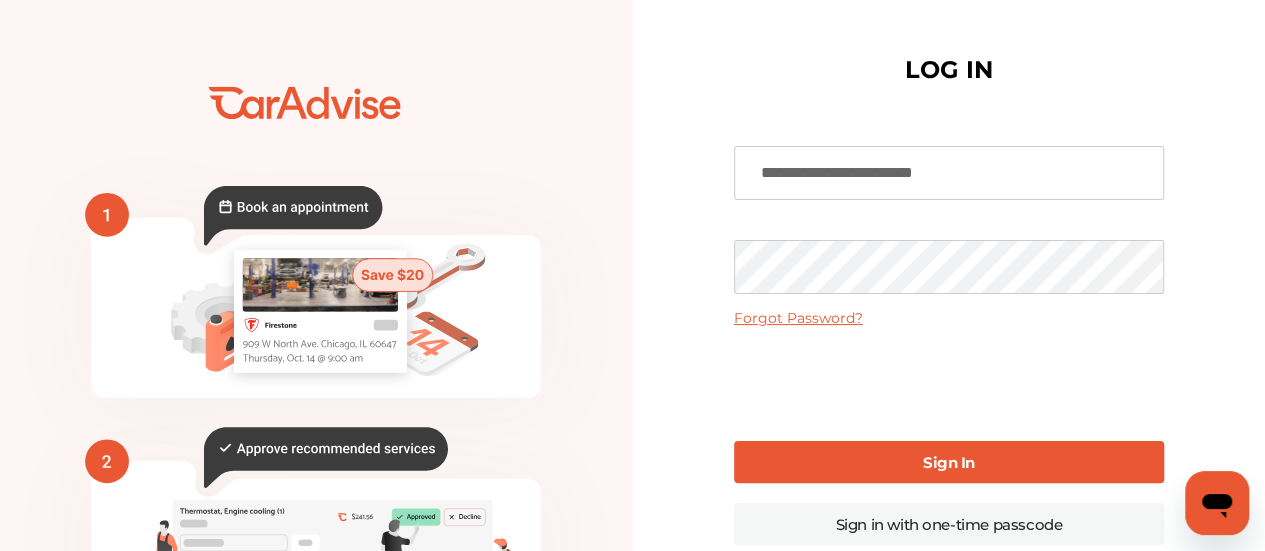 click on "Sign In" at bounding box center [949, 462] 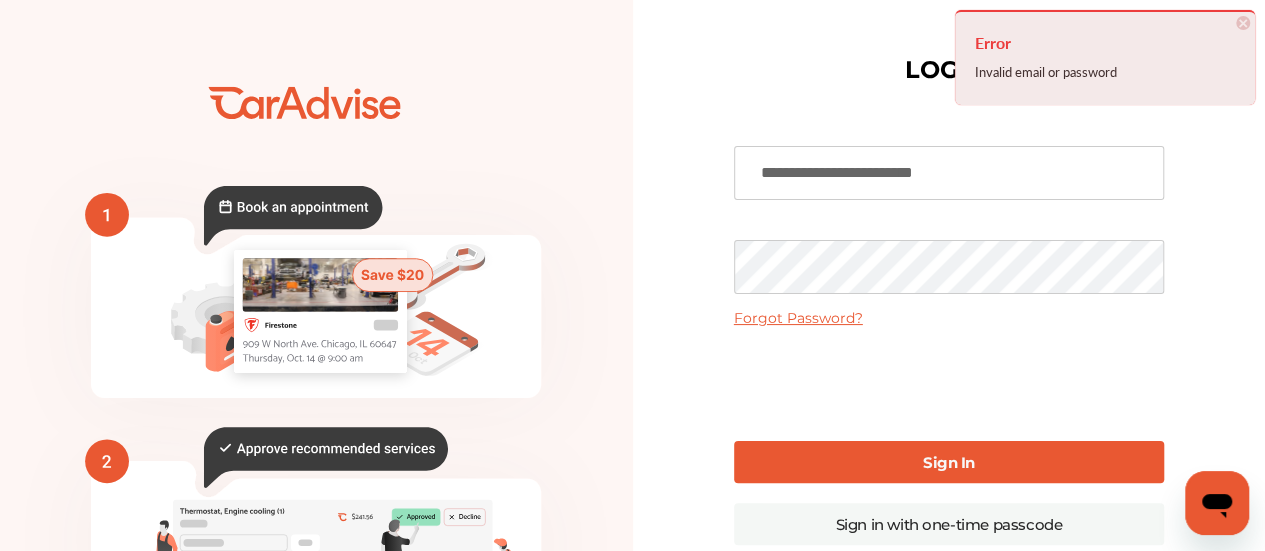 click on "💰" at bounding box center (632, 487) 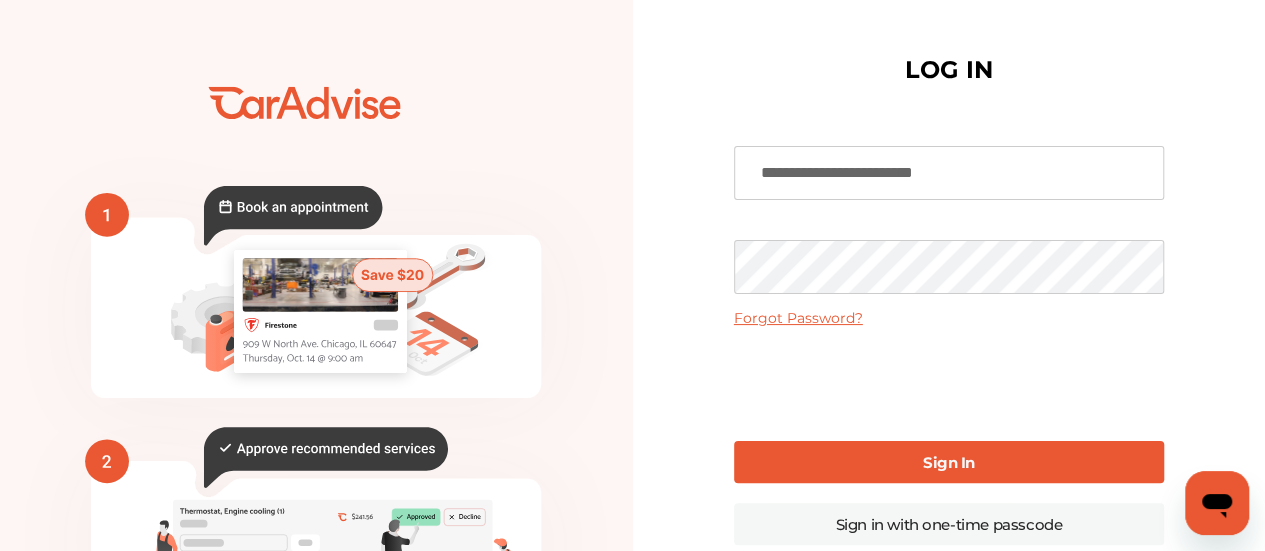 click on "Sign In" at bounding box center (949, 462) 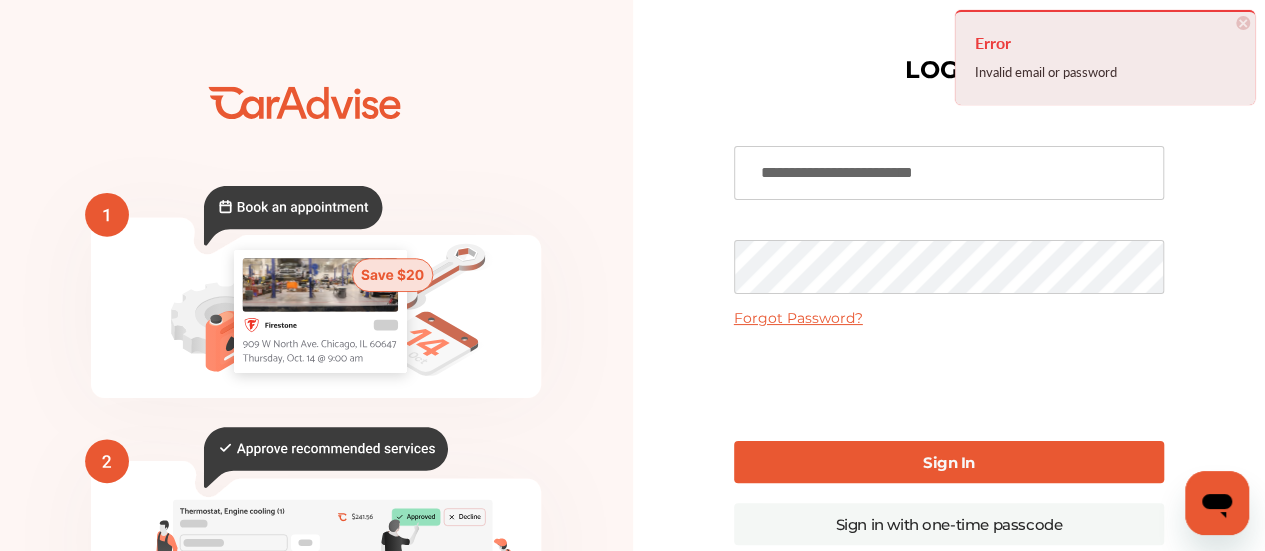 click on "💰" at bounding box center [632, 487] 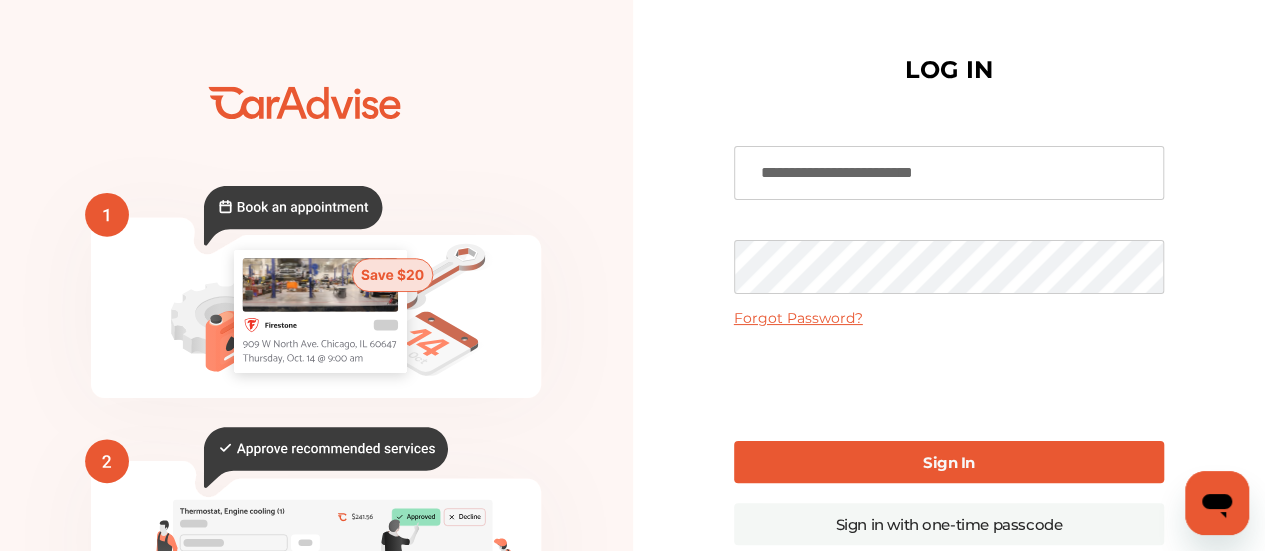 click on "Sign In" at bounding box center (949, 462) 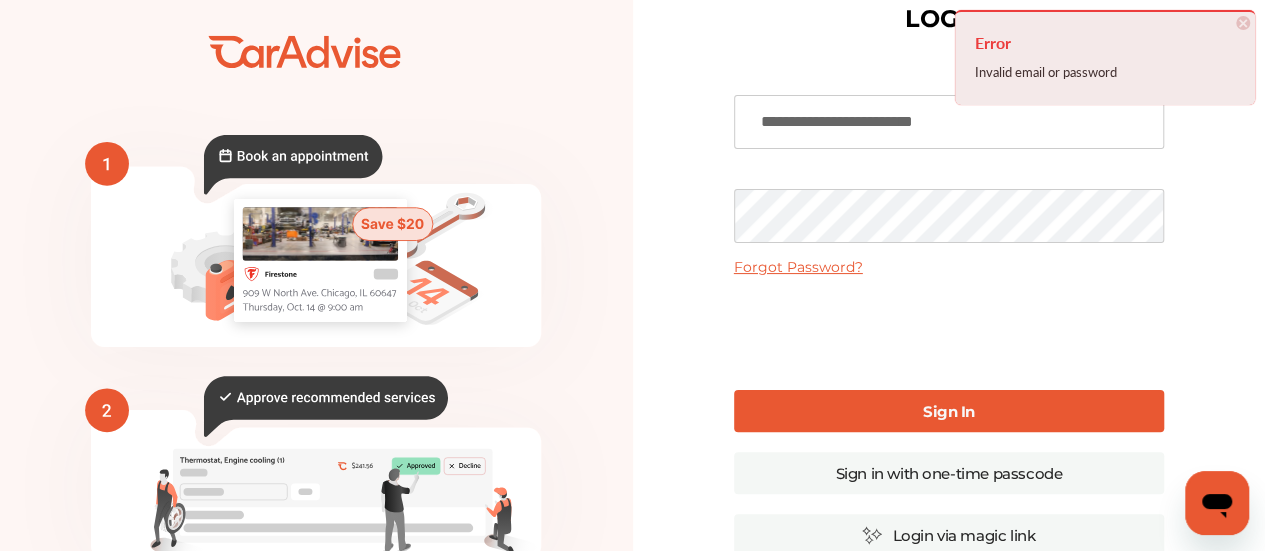 scroll, scrollTop: 50, scrollLeft: 0, axis: vertical 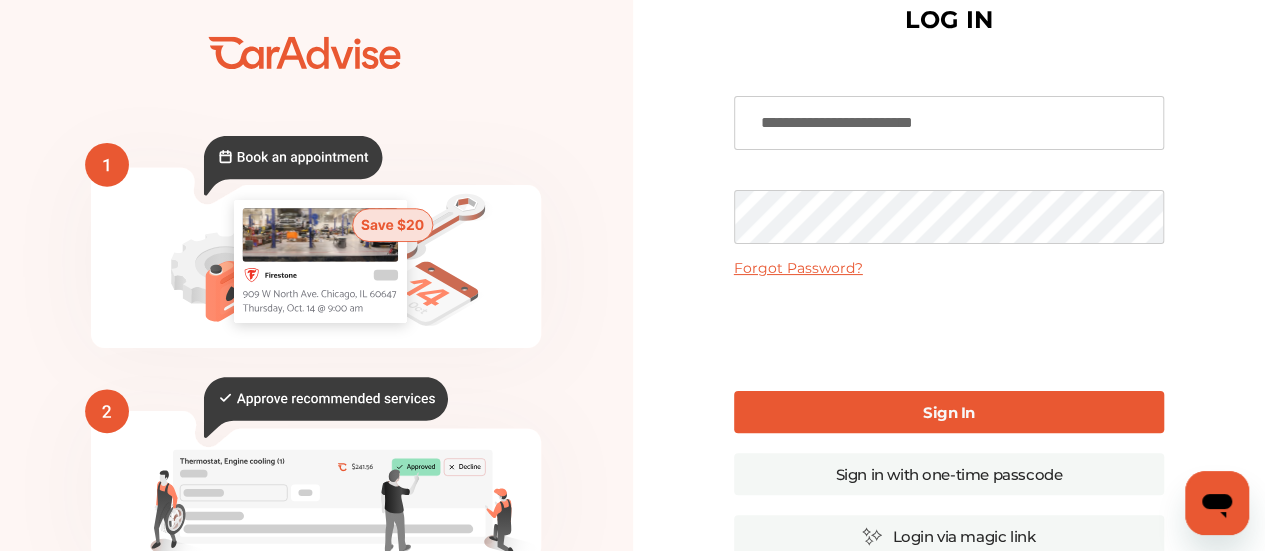 click on "Forgot Password?" at bounding box center (798, 268) 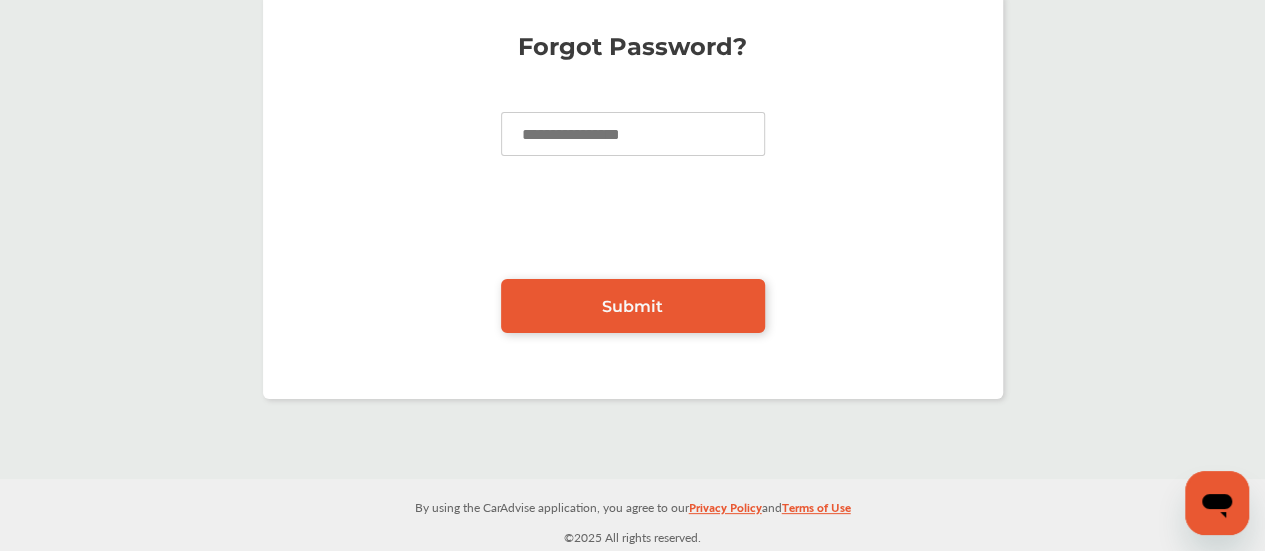 scroll, scrollTop: 0, scrollLeft: 0, axis: both 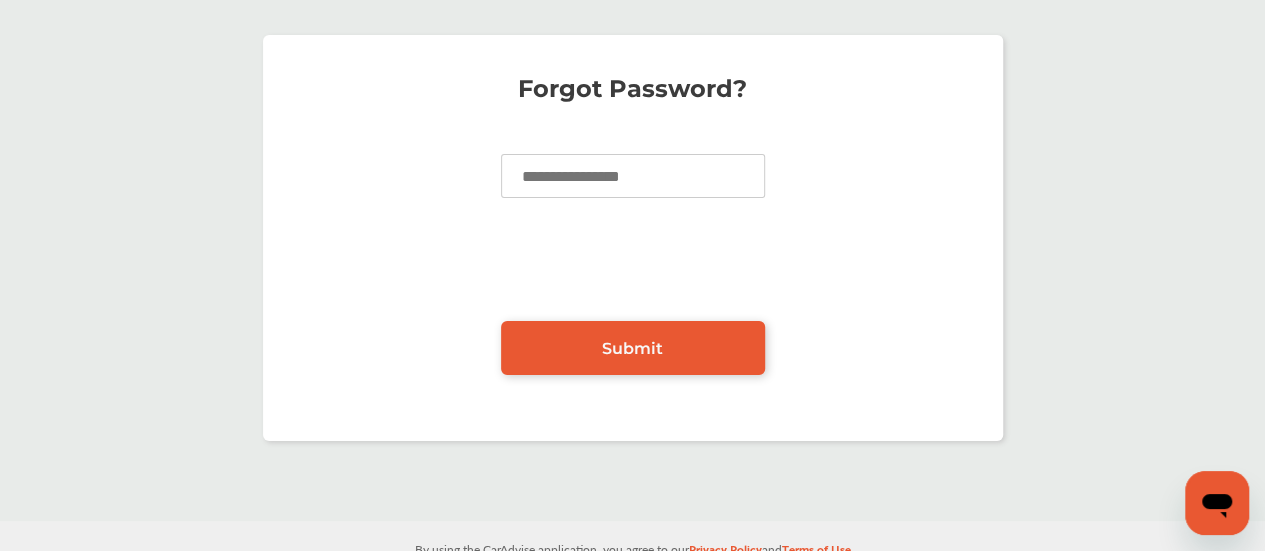 click at bounding box center [633, 176] 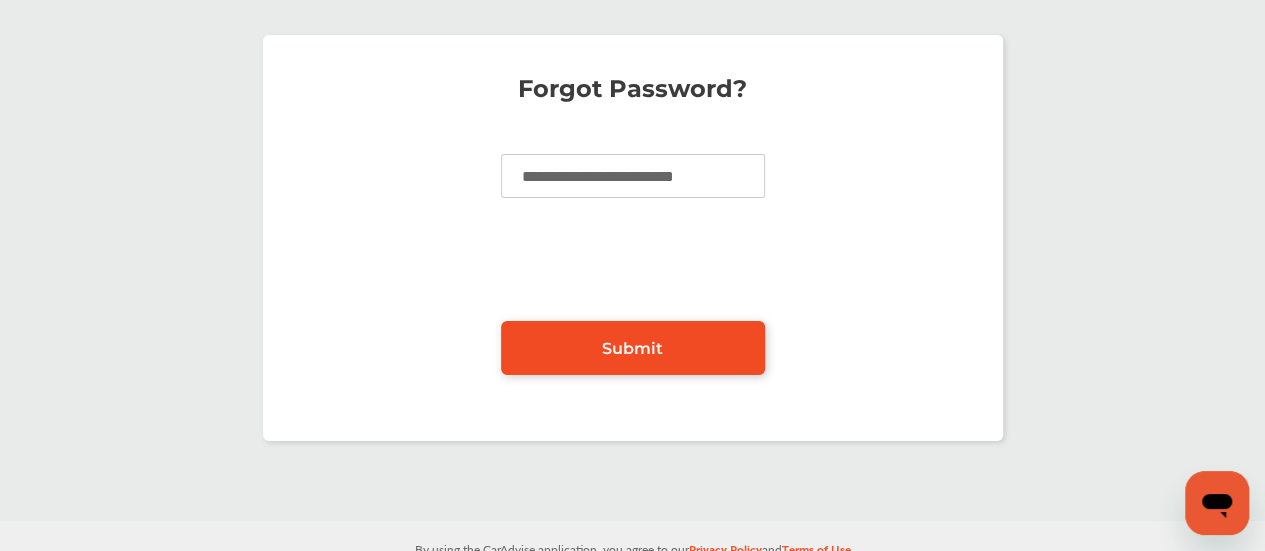 click on "Submit" at bounding box center (632, 348) 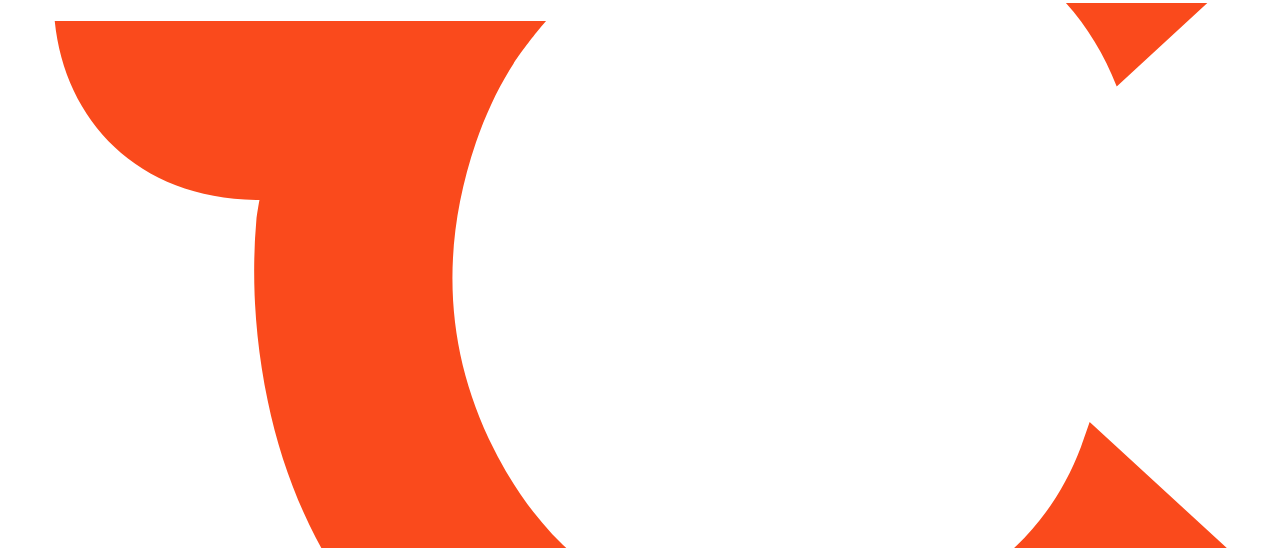 scroll, scrollTop: 0, scrollLeft: 0, axis: both 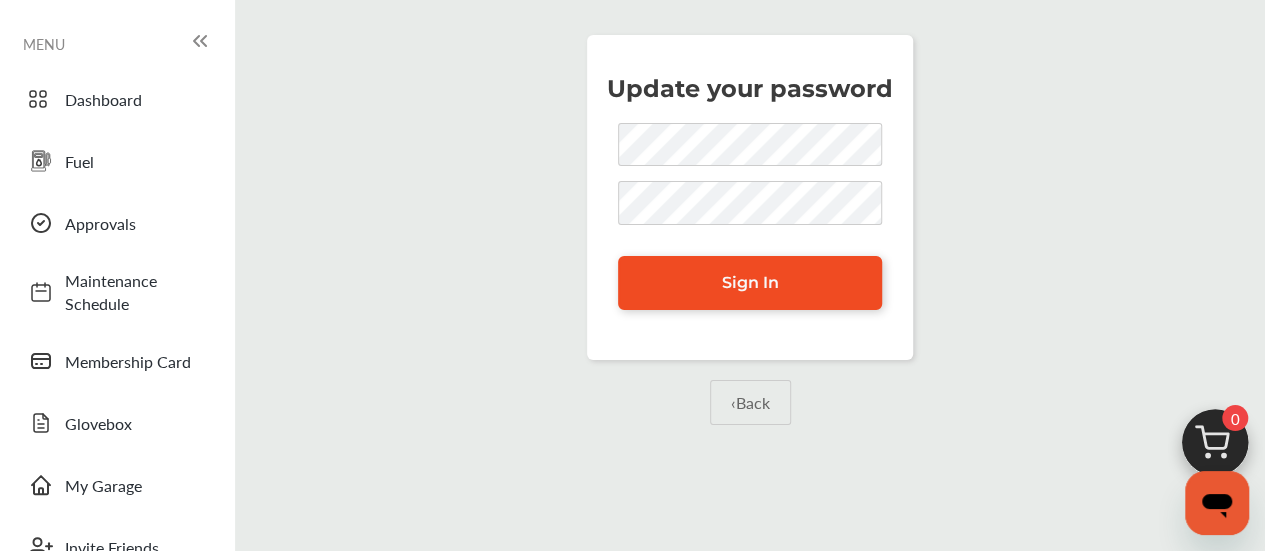 click on "Sign In" at bounding box center [750, 283] 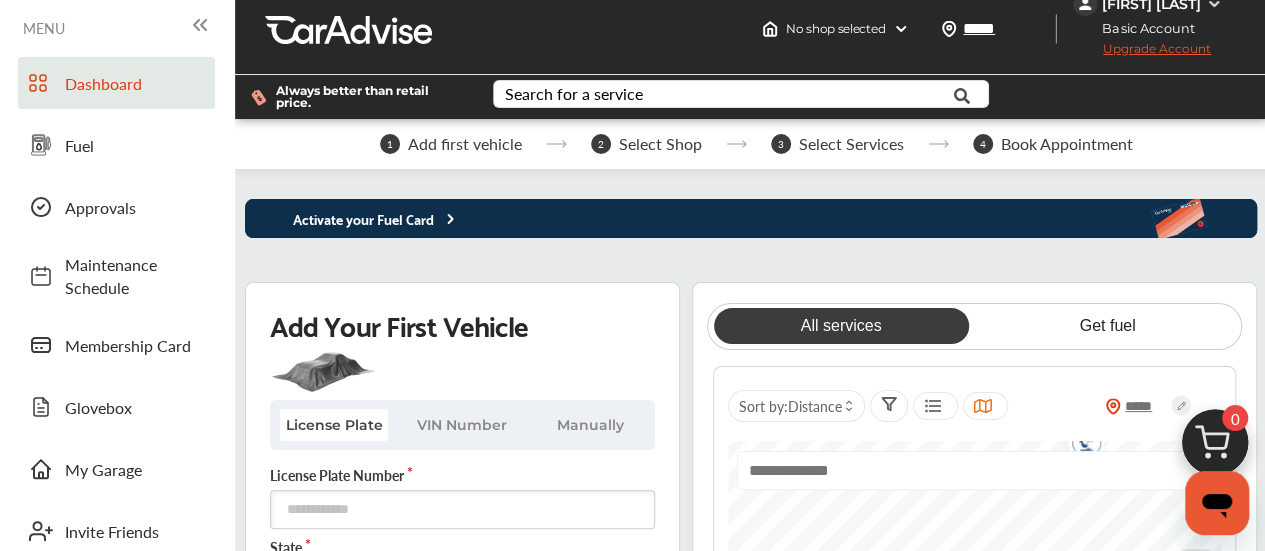 scroll, scrollTop: 34, scrollLeft: 0, axis: vertical 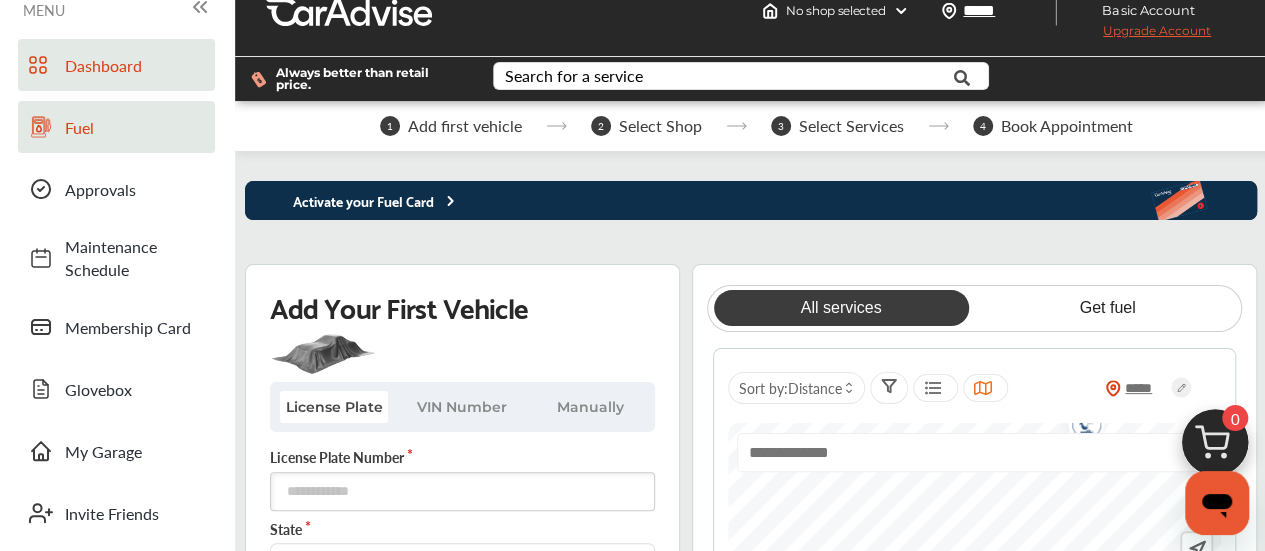 click on "Fuel" at bounding box center [135, 127] 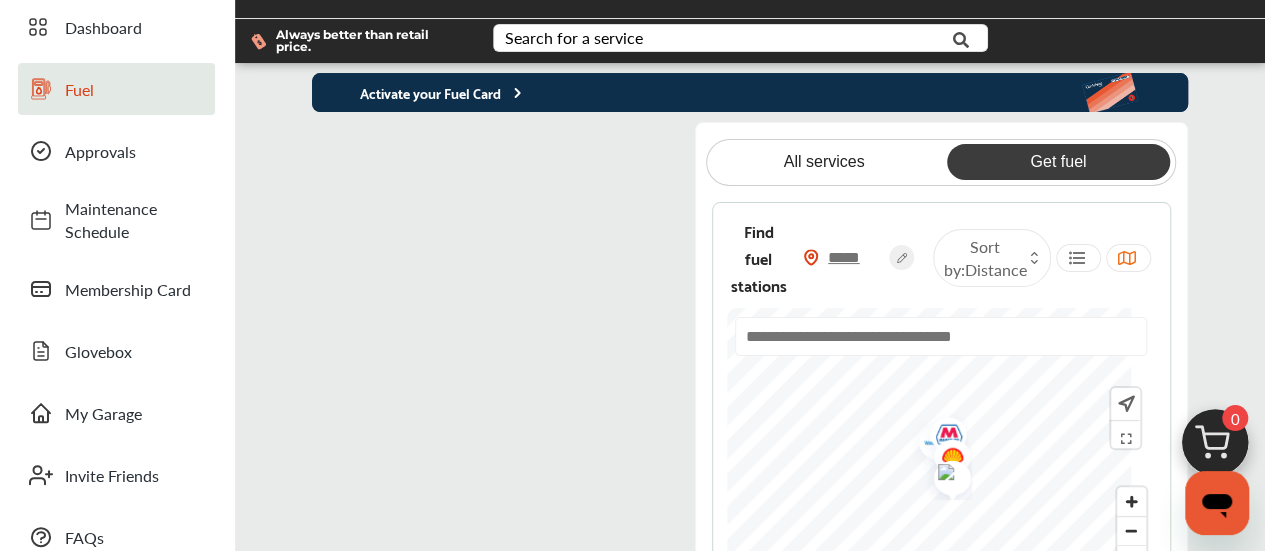 scroll, scrollTop: 22, scrollLeft: 0, axis: vertical 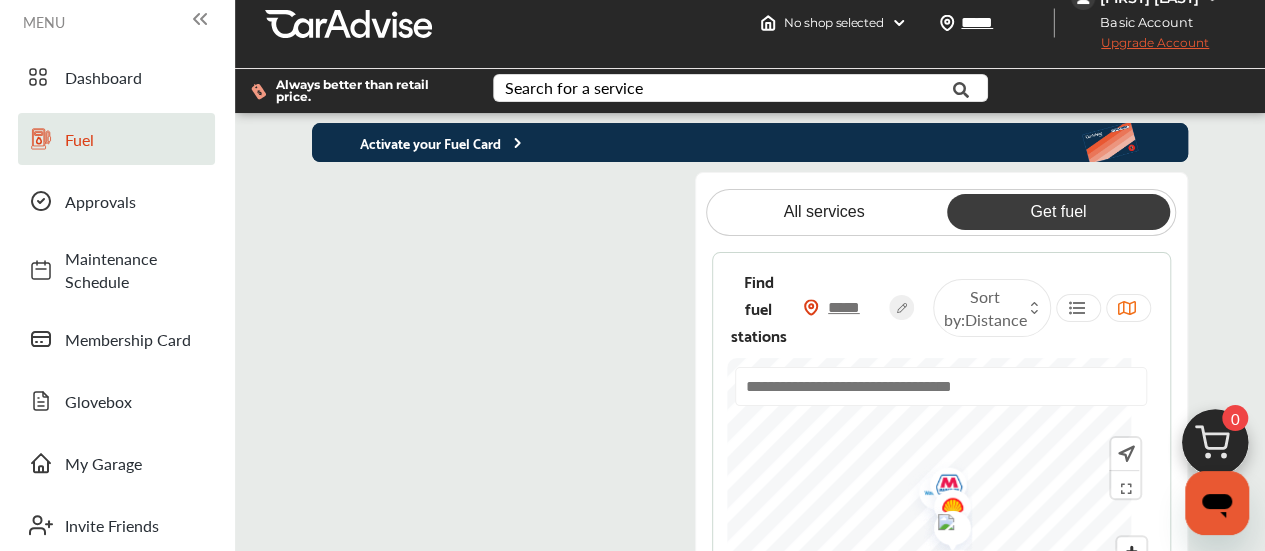 click at bounding box center (500, 418) 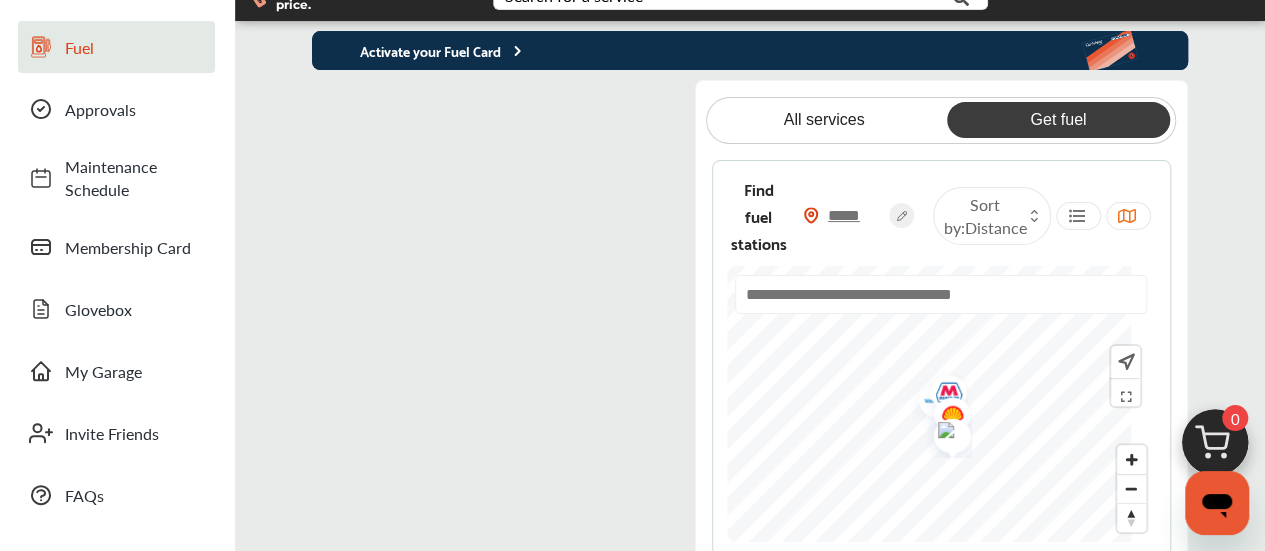 scroll, scrollTop: 90, scrollLeft: 0, axis: vertical 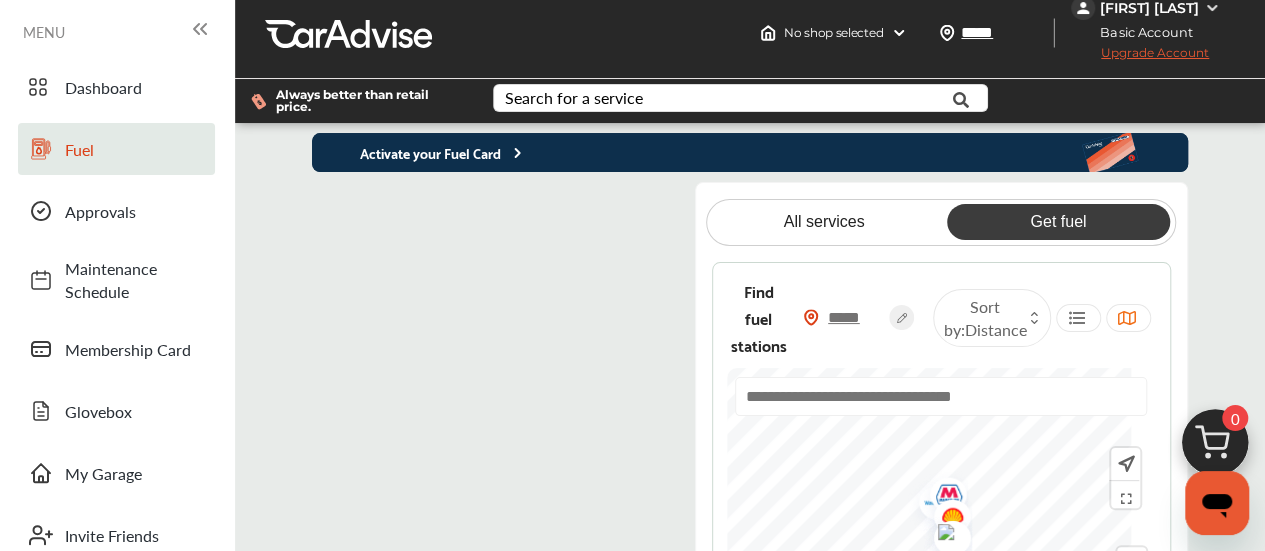 click at bounding box center [1034, 314] 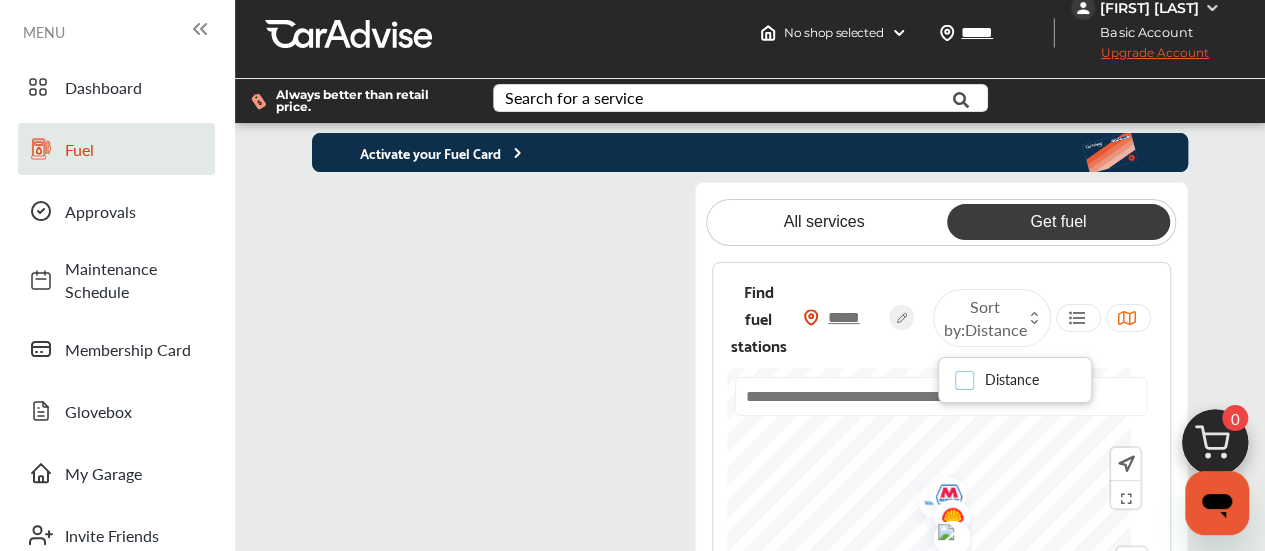 click at bounding box center (970, 372) 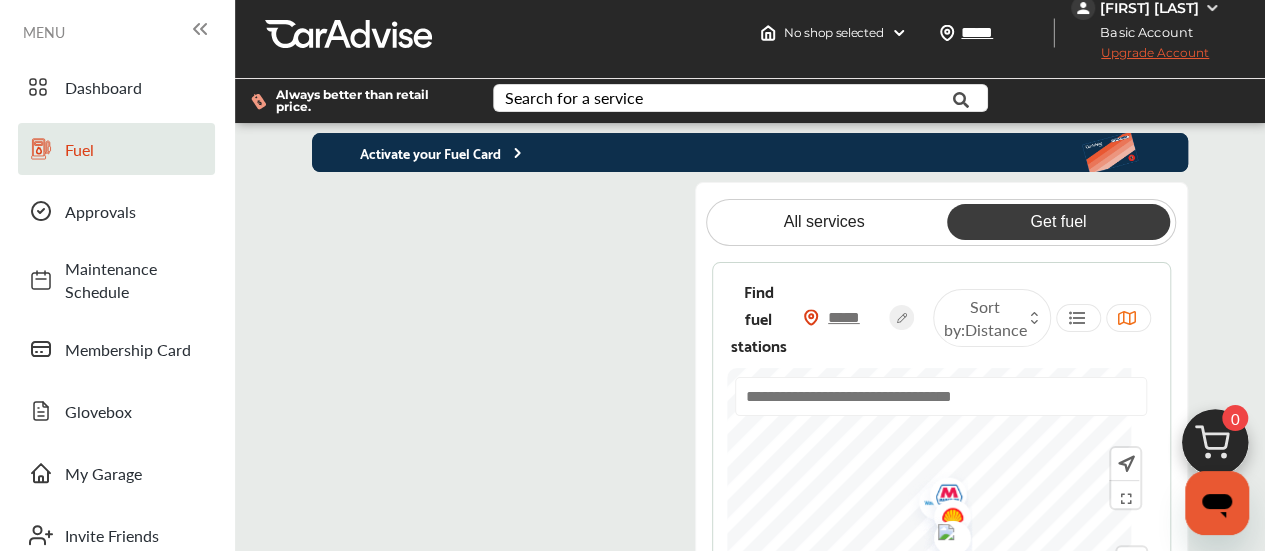 click on "Get fuel" at bounding box center [1058, 222] 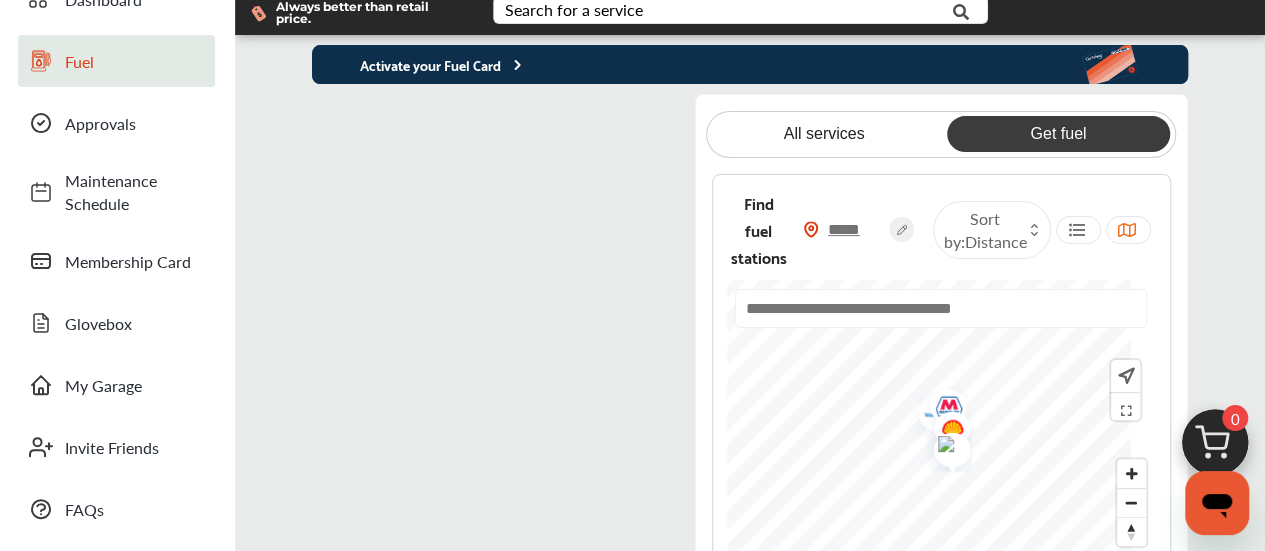 scroll, scrollTop: 133, scrollLeft: 0, axis: vertical 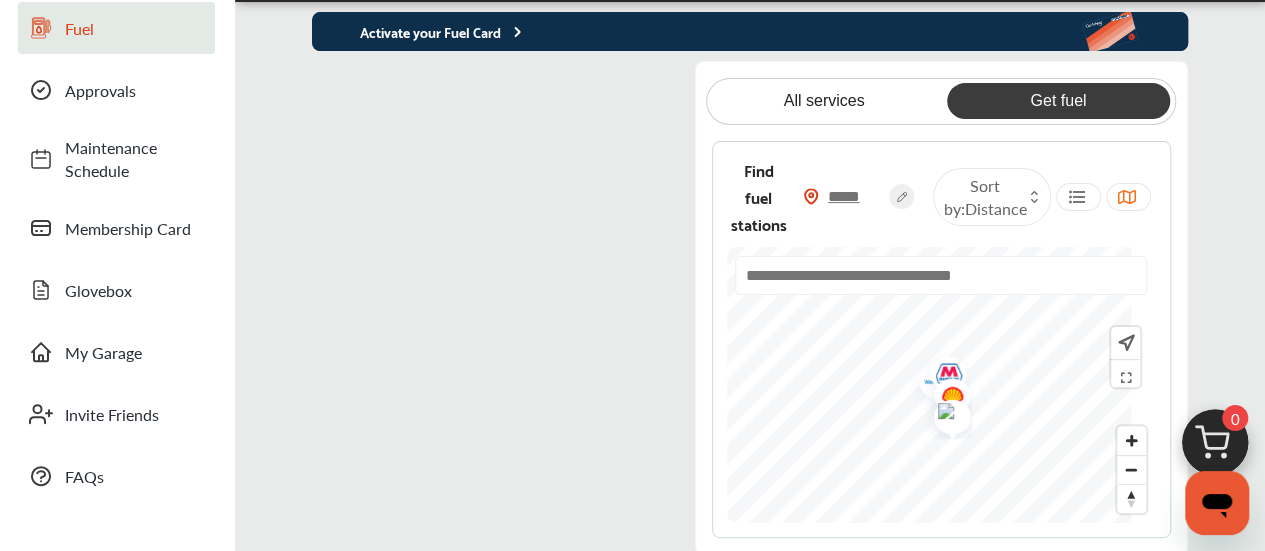 click at bounding box center [941, 275] 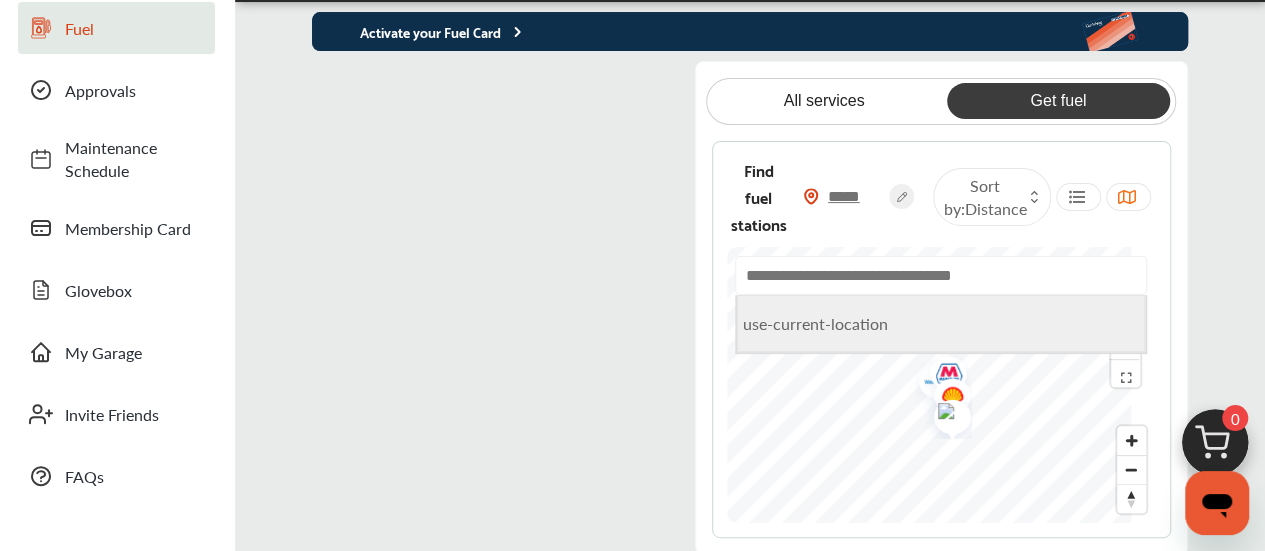 click on "use-current-location" at bounding box center [941, 323] 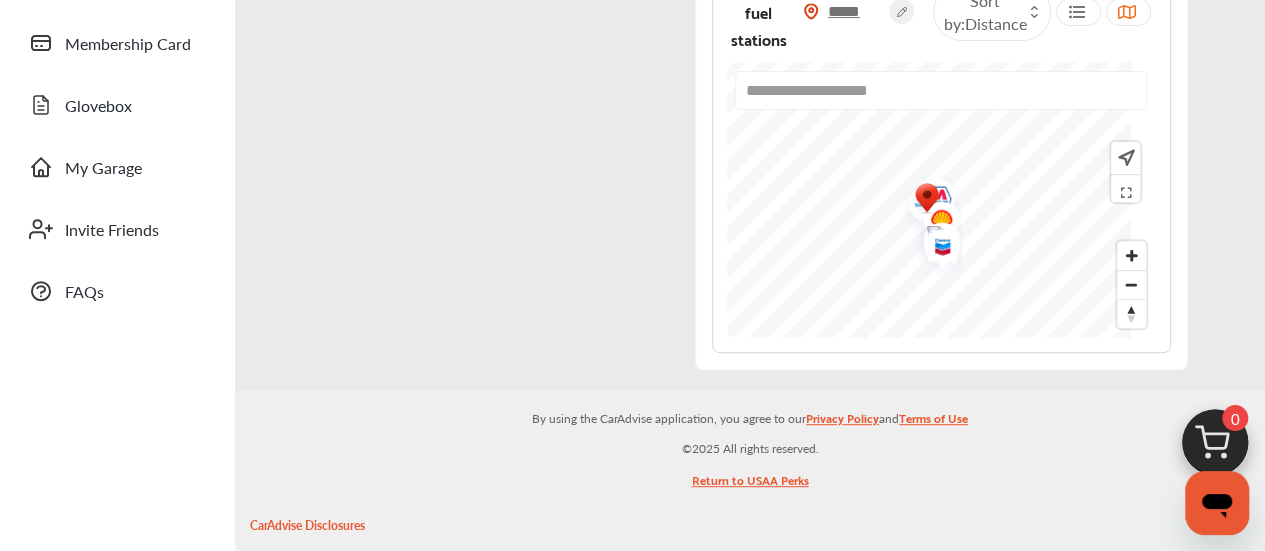 scroll, scrollTop: 322, scrollLeft: 0, axis: vertical 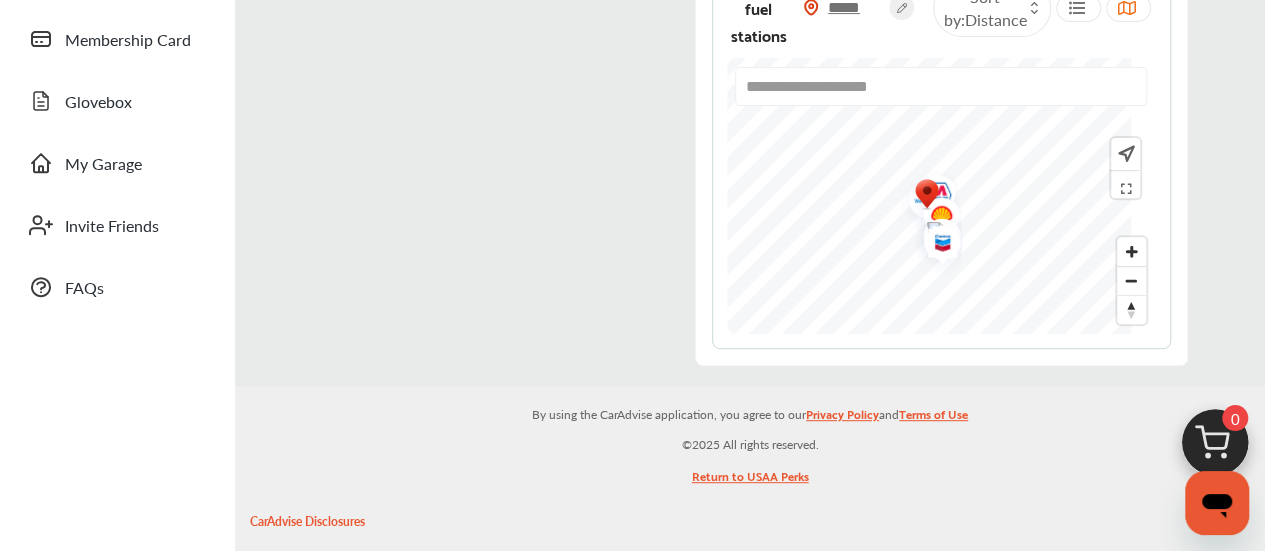 click at bounding box center [935, 246] 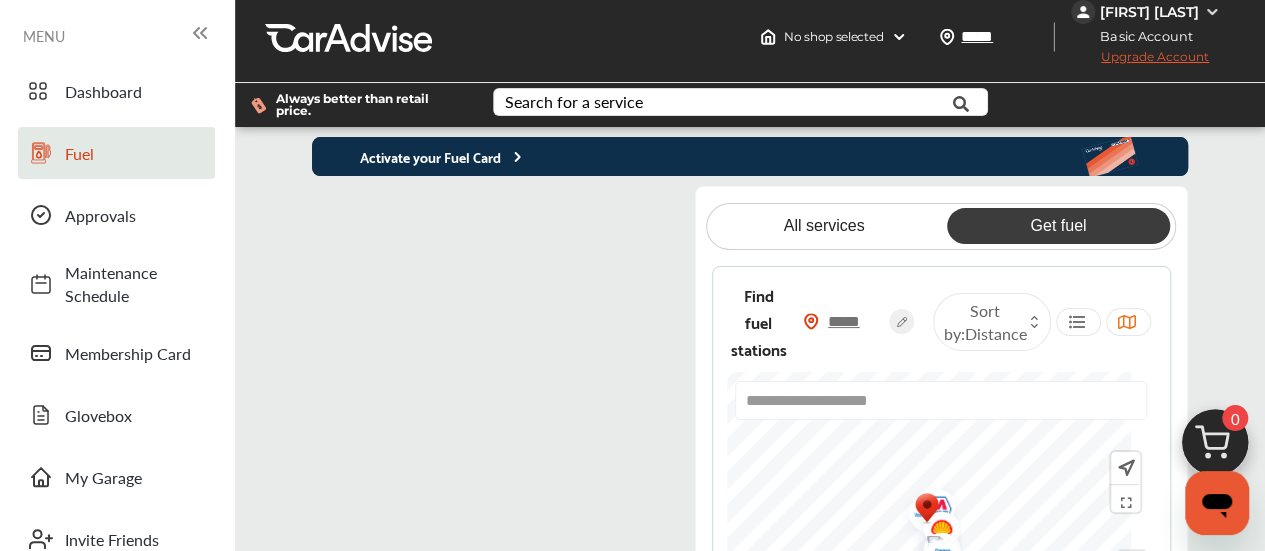 scroll, scrollTop: 0, scrollLeft: 0, axis: both 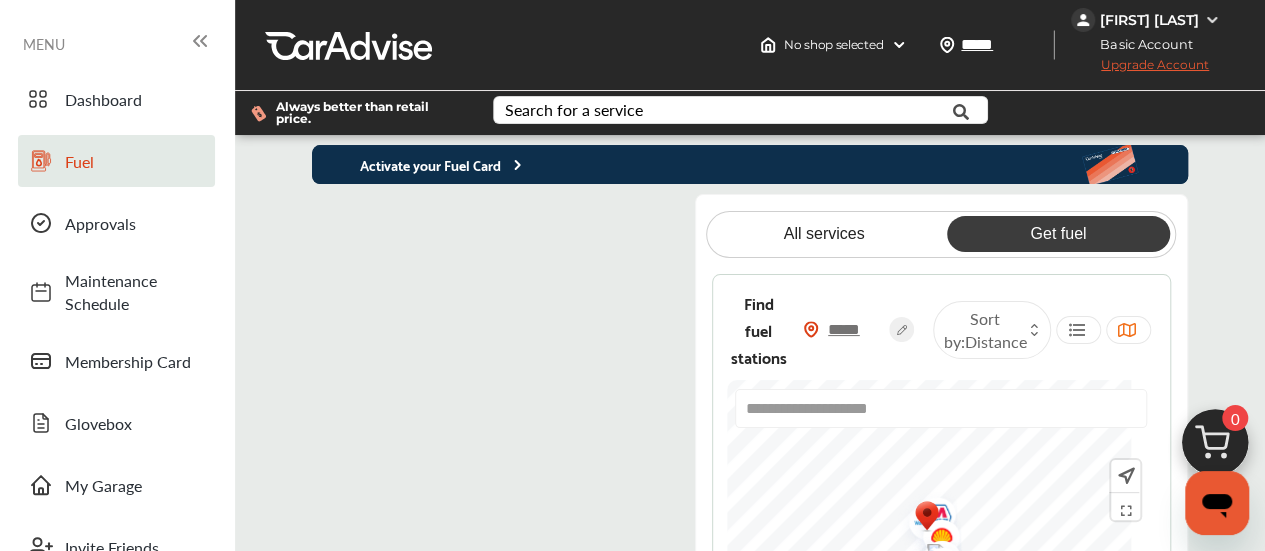 click on "Activate your Fuel Card" at bounding box center [419, 164] 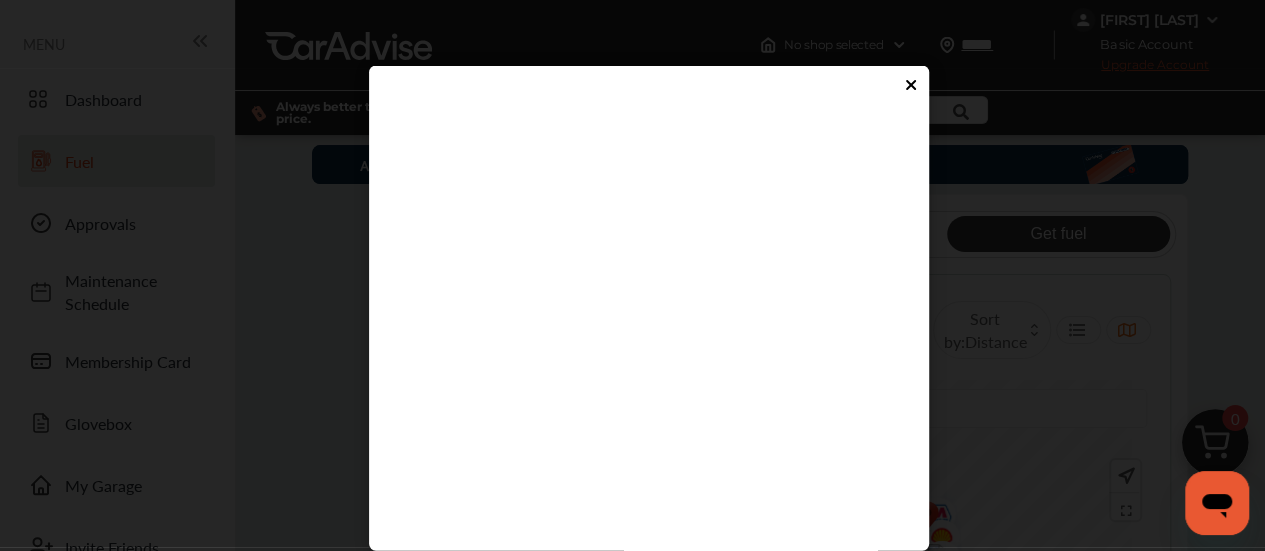 click at bounding box center [641, 417] 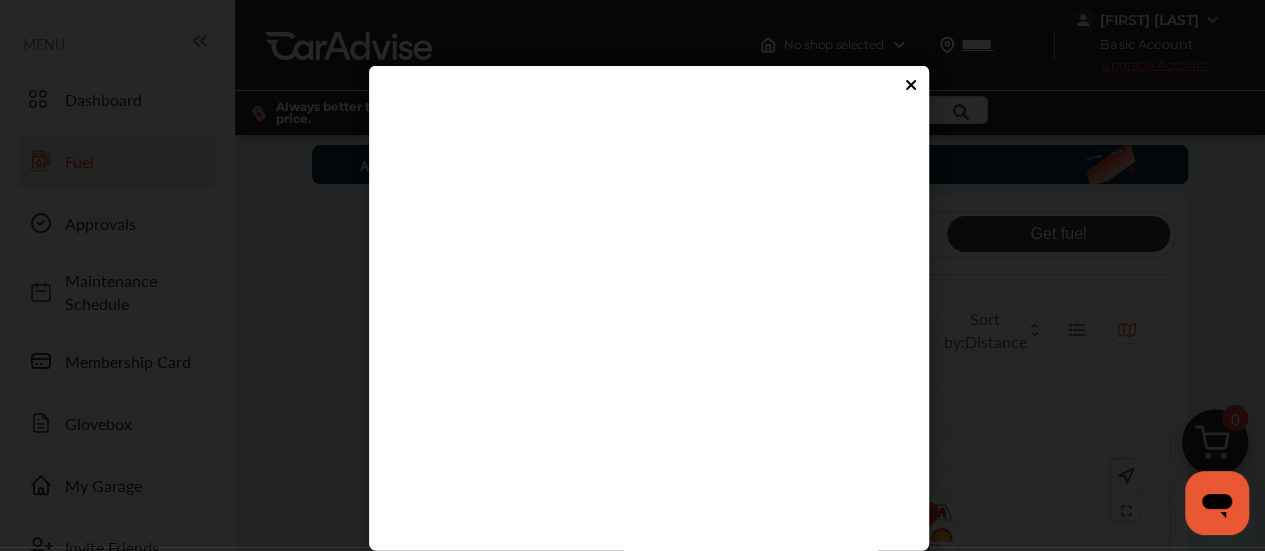 type on "****" 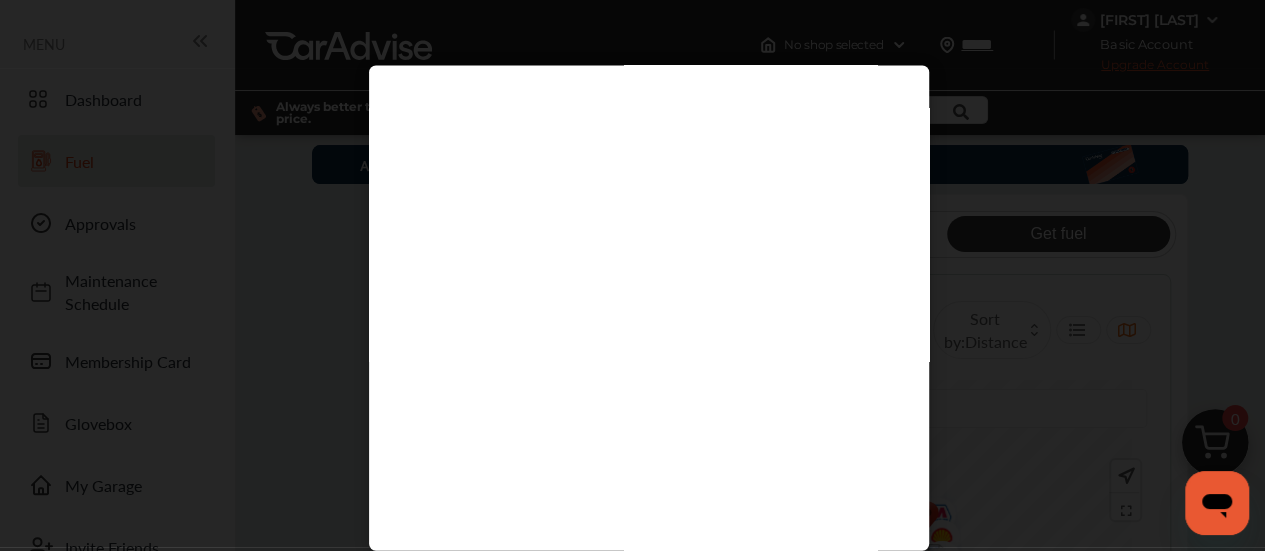 scroll, scrollTop: 214, scrollLeft: 0, axis: vertical 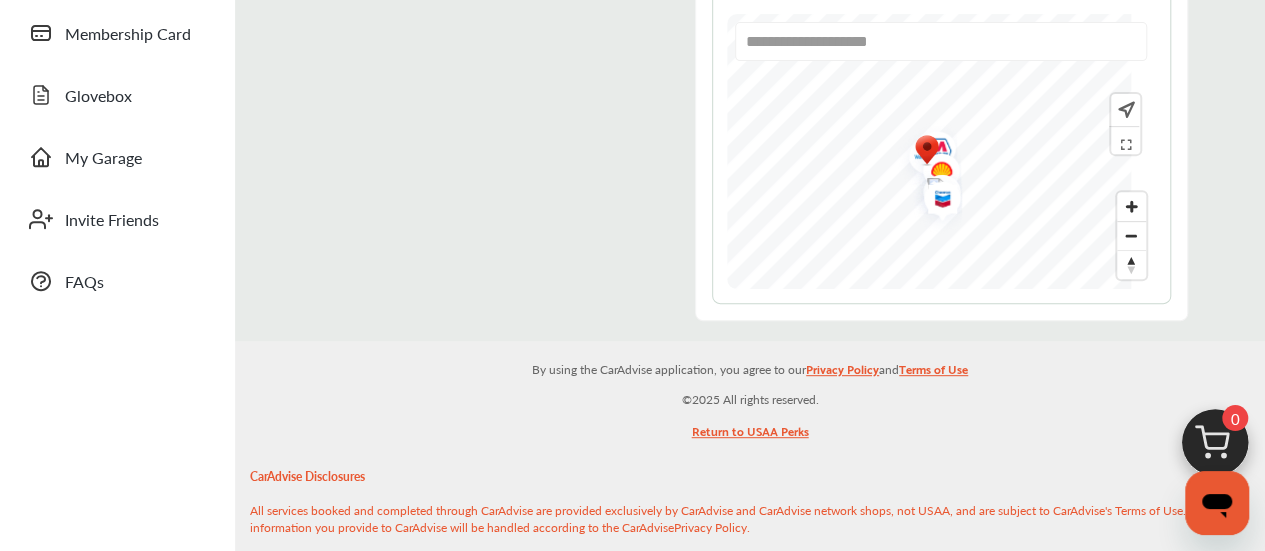 click at bounding box center [500, 73] 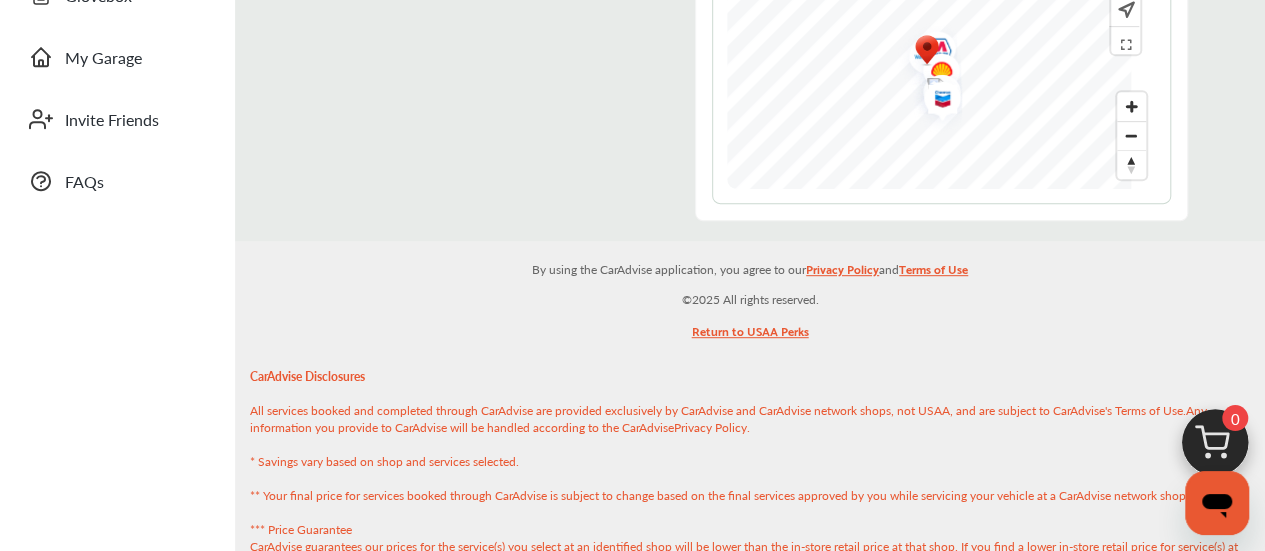 scroll, scrollTop: 433, scrollLeft: 0, axis: vertical 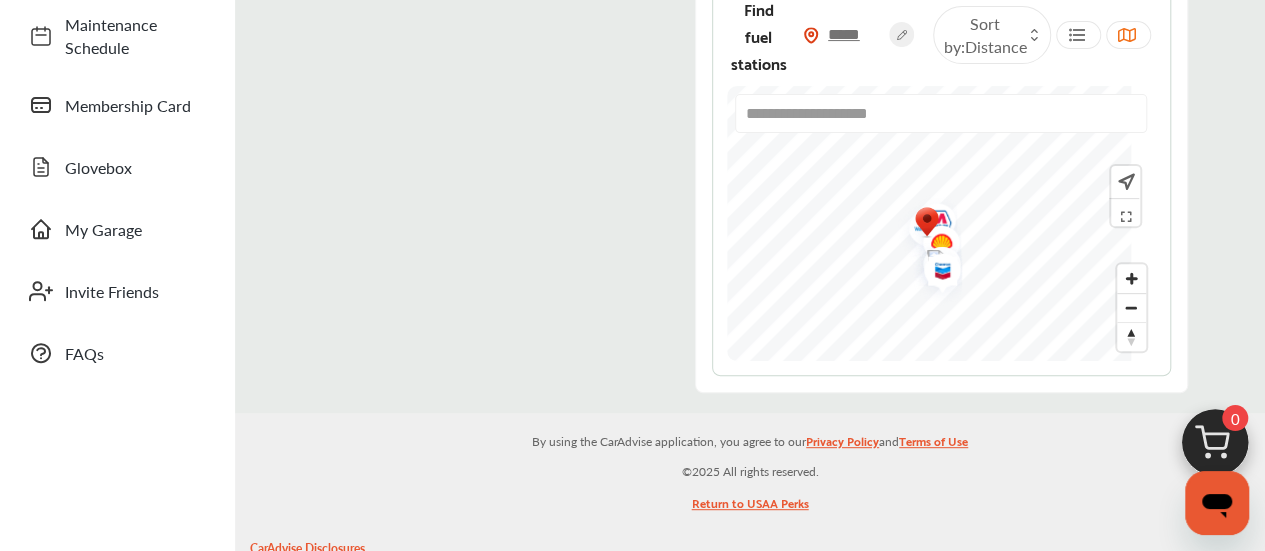 click at bounding box center (500, 145) 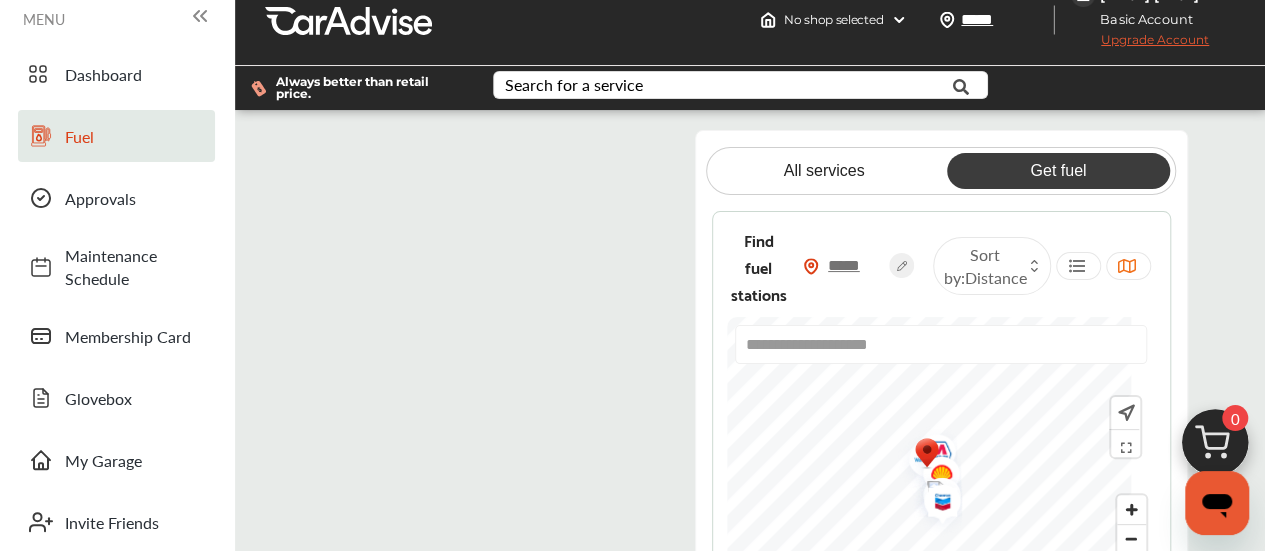 scroll, scrollTop: 24, scrollLeft: 0, axis: vertical 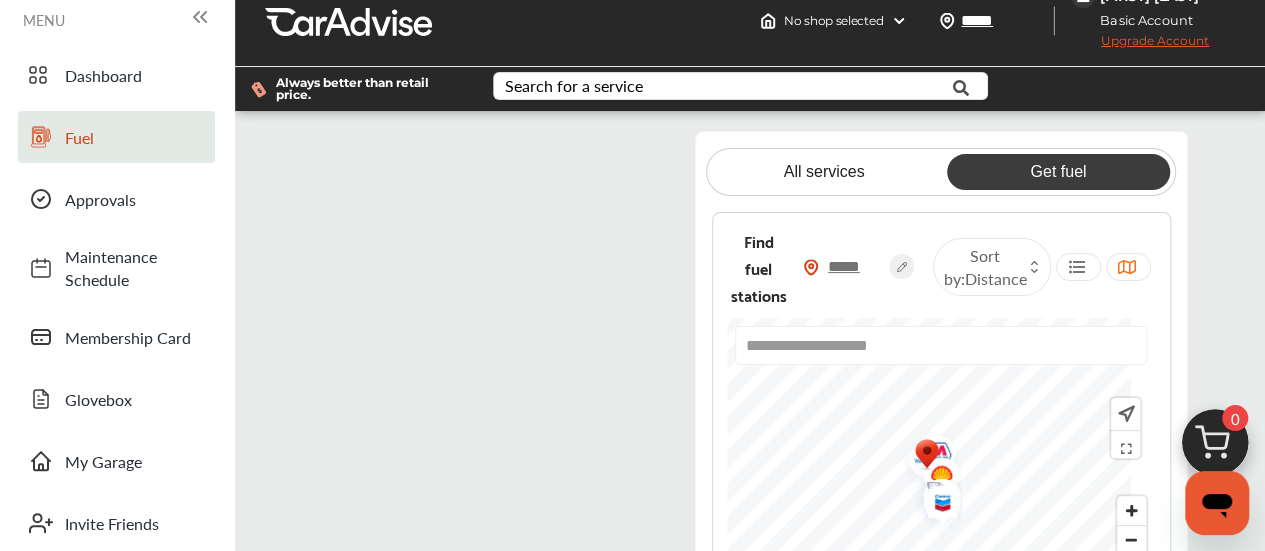 click at bounding box center [500, 377] 